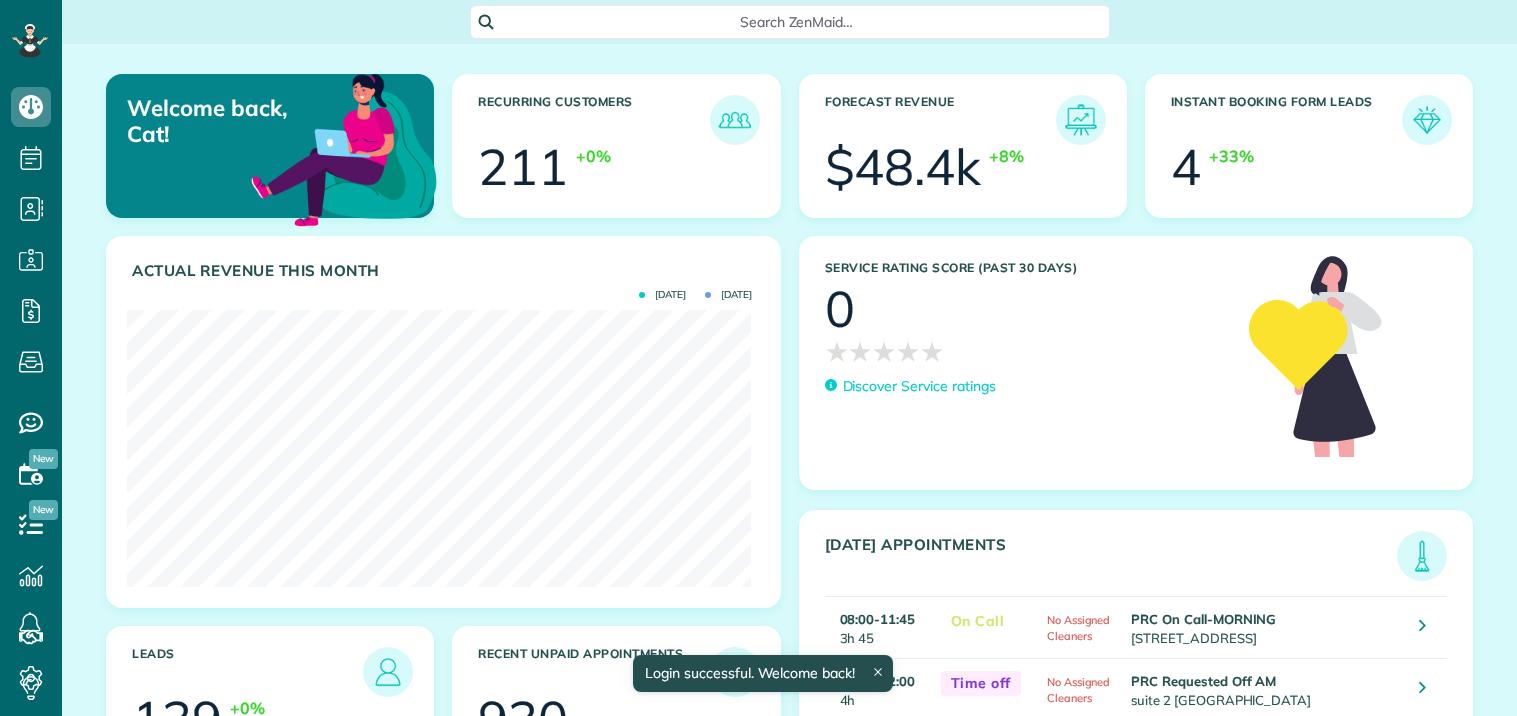 scroll, scrollTop: 0, scrollLeft: 0, axis: both 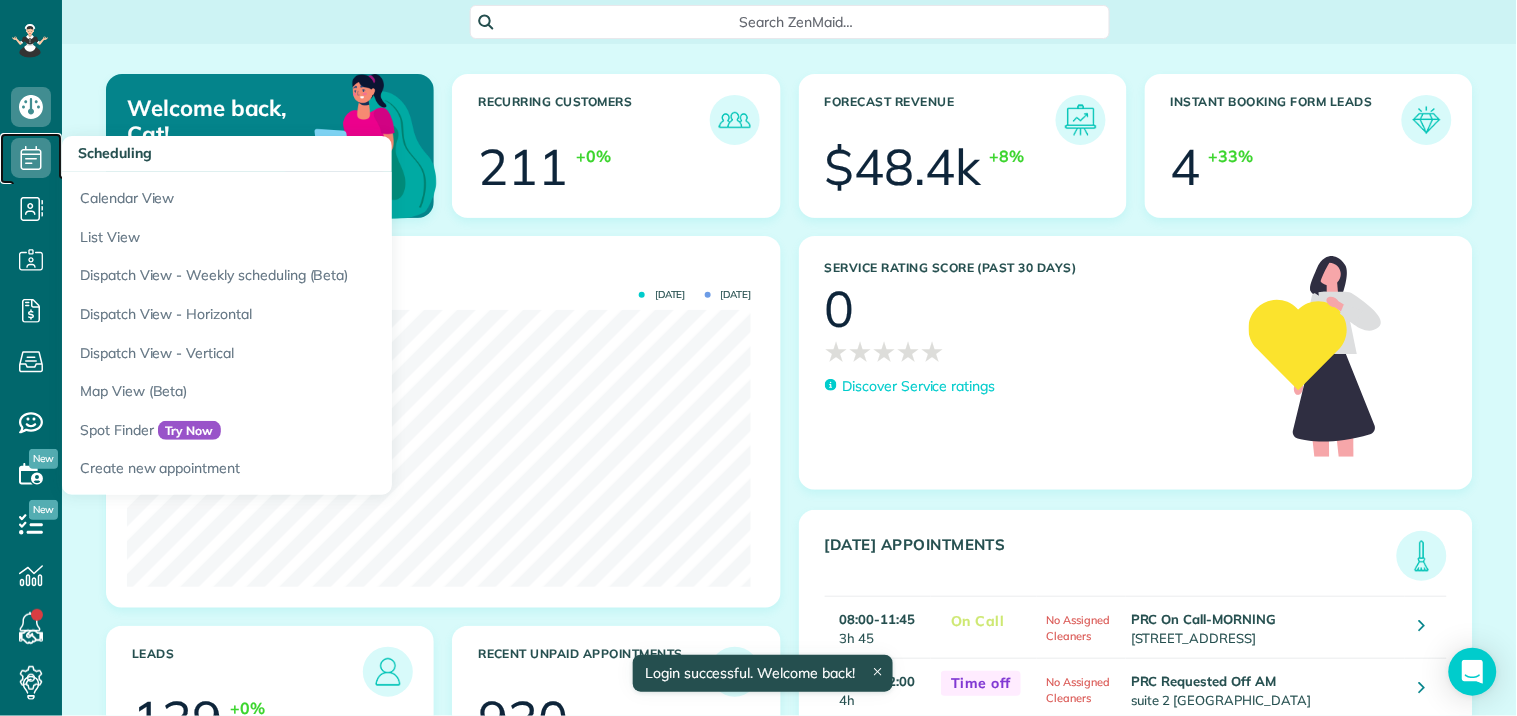 click 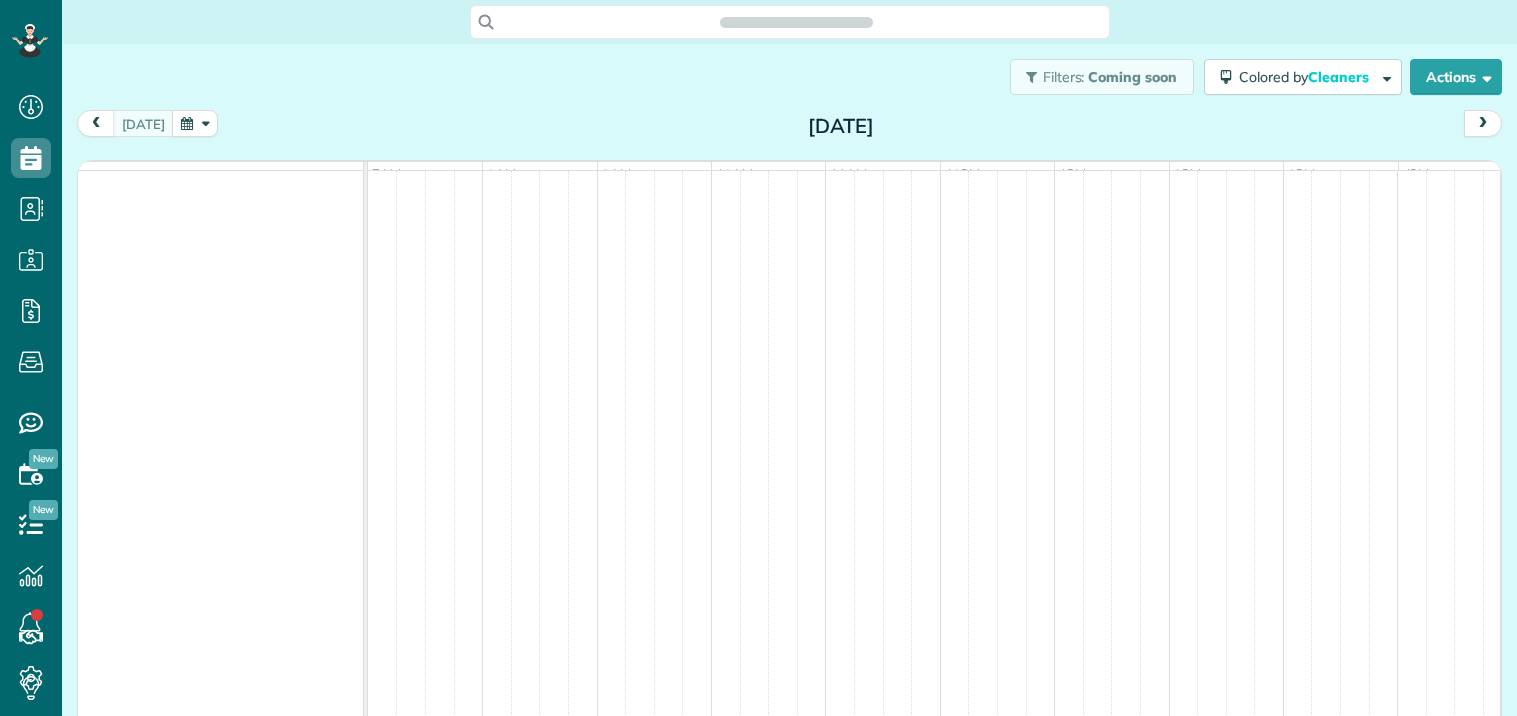 scroll, scrollTop: 0, scrollLeft: 0, axis: both 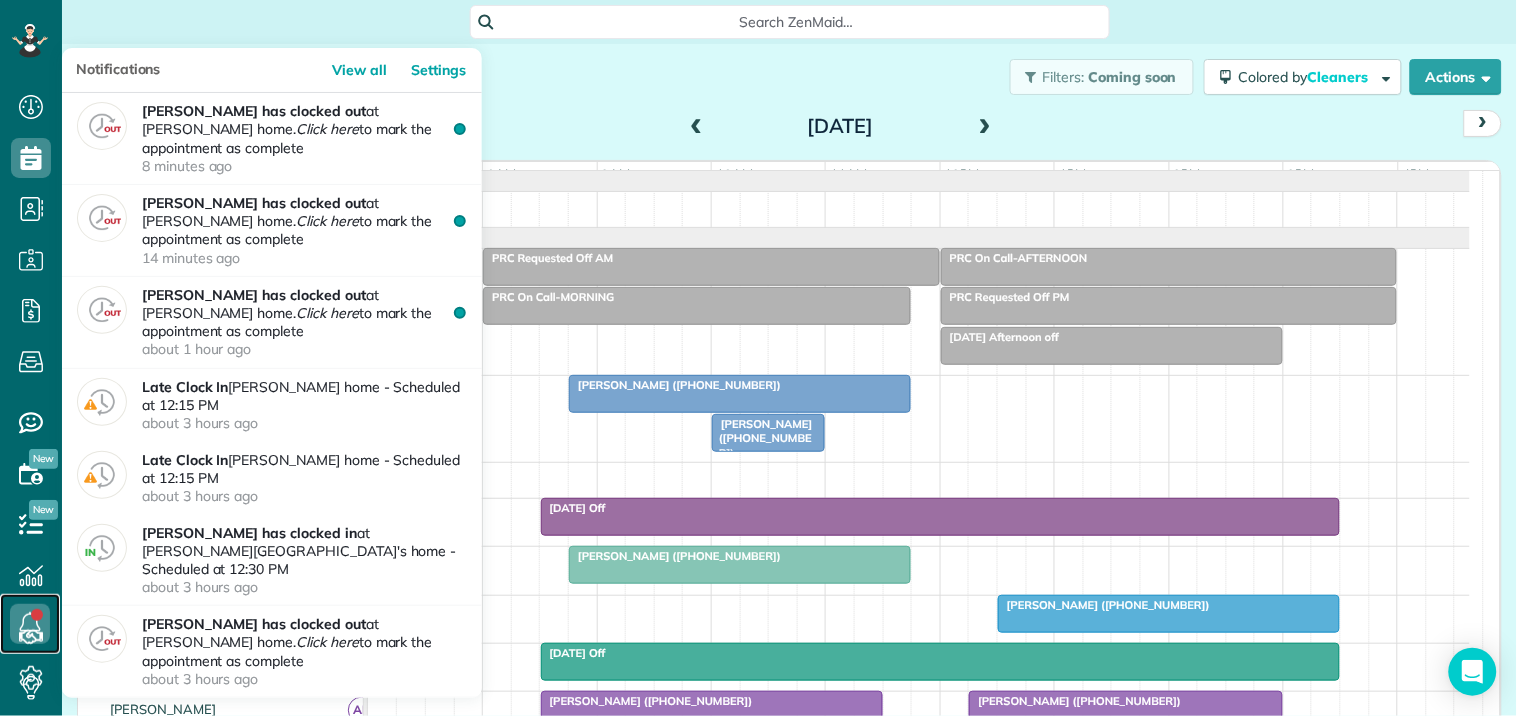 click 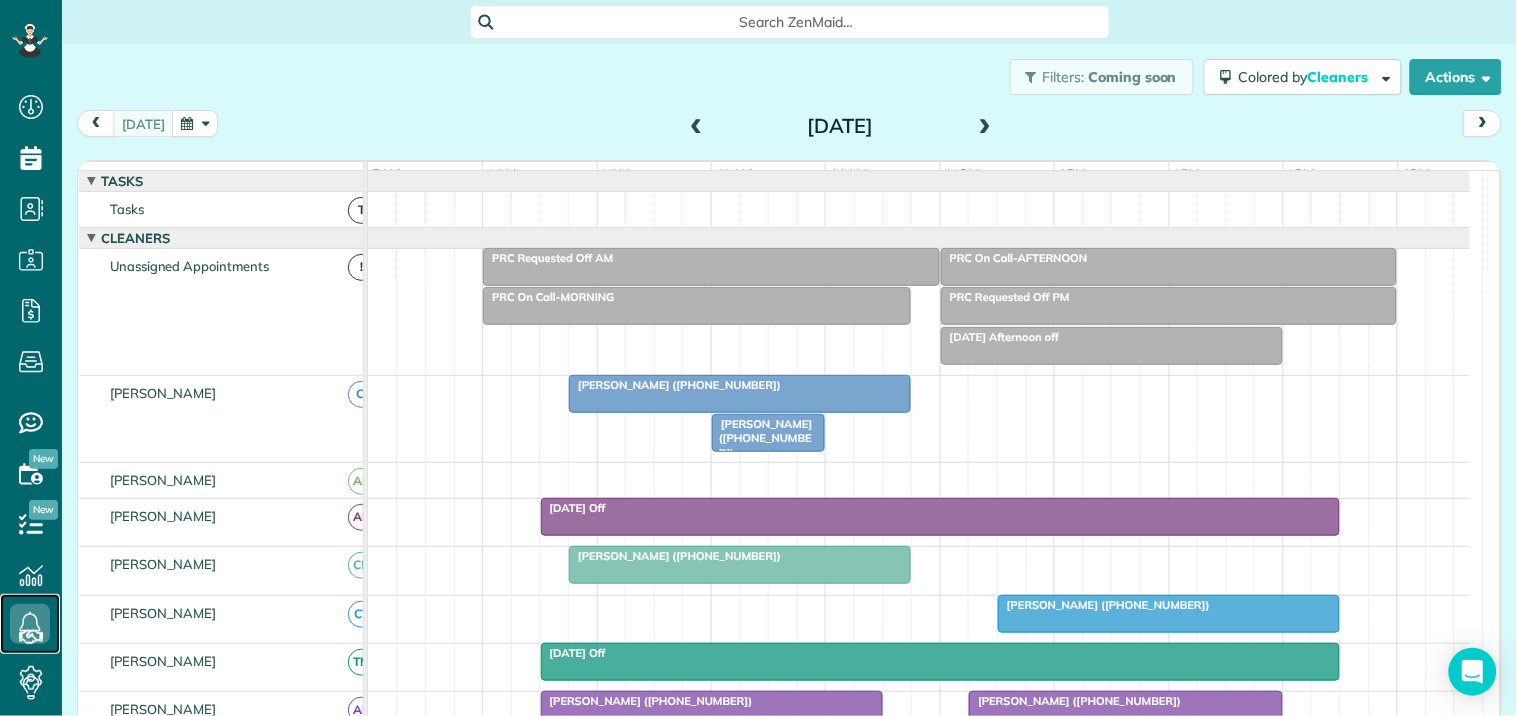 scroll, scrollTop: 81, scrollLeft: 0, axis: vertical 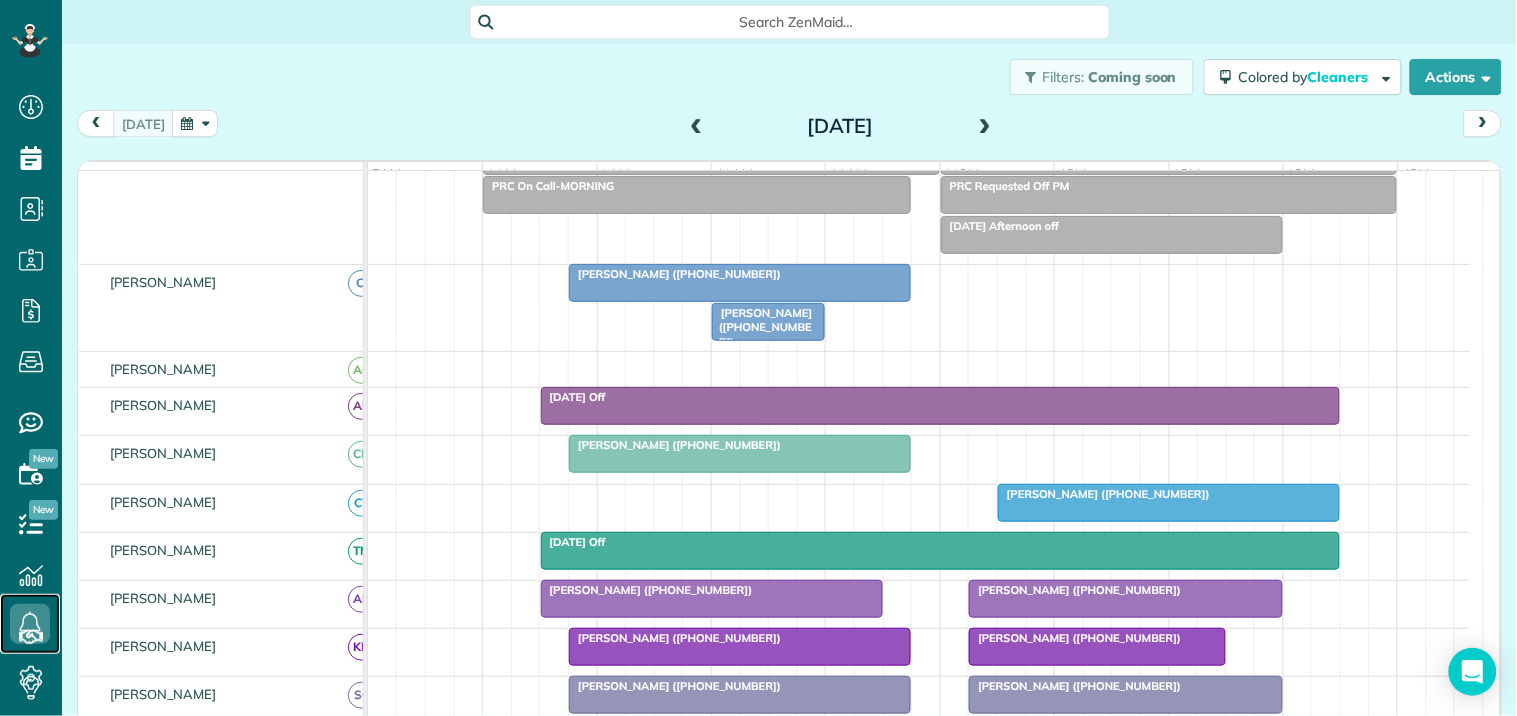 click at bounding box center [740, 454] 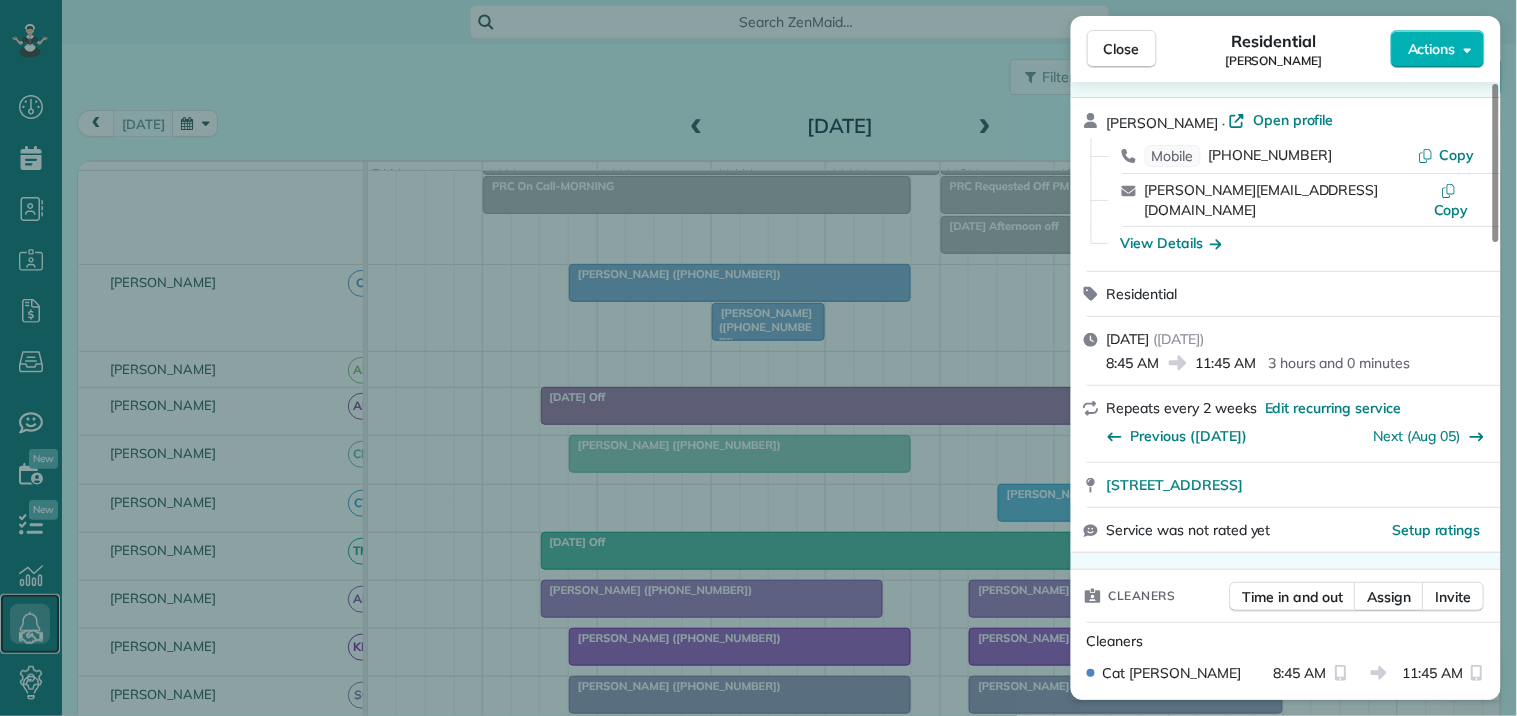 scroll, scrollTop: 333, scrollLeft: 0, axis: vertical 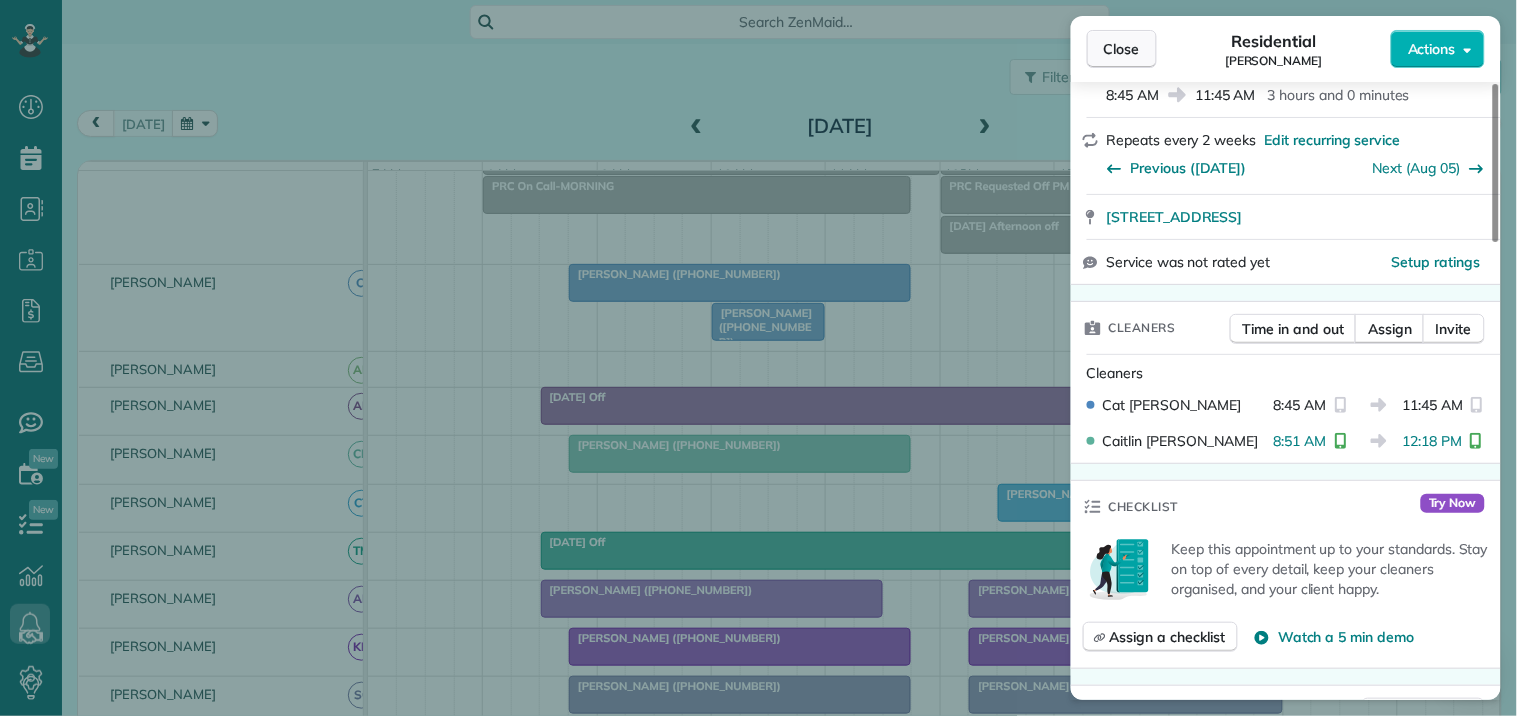 click on "Close" at bounding box center (1122, 49) 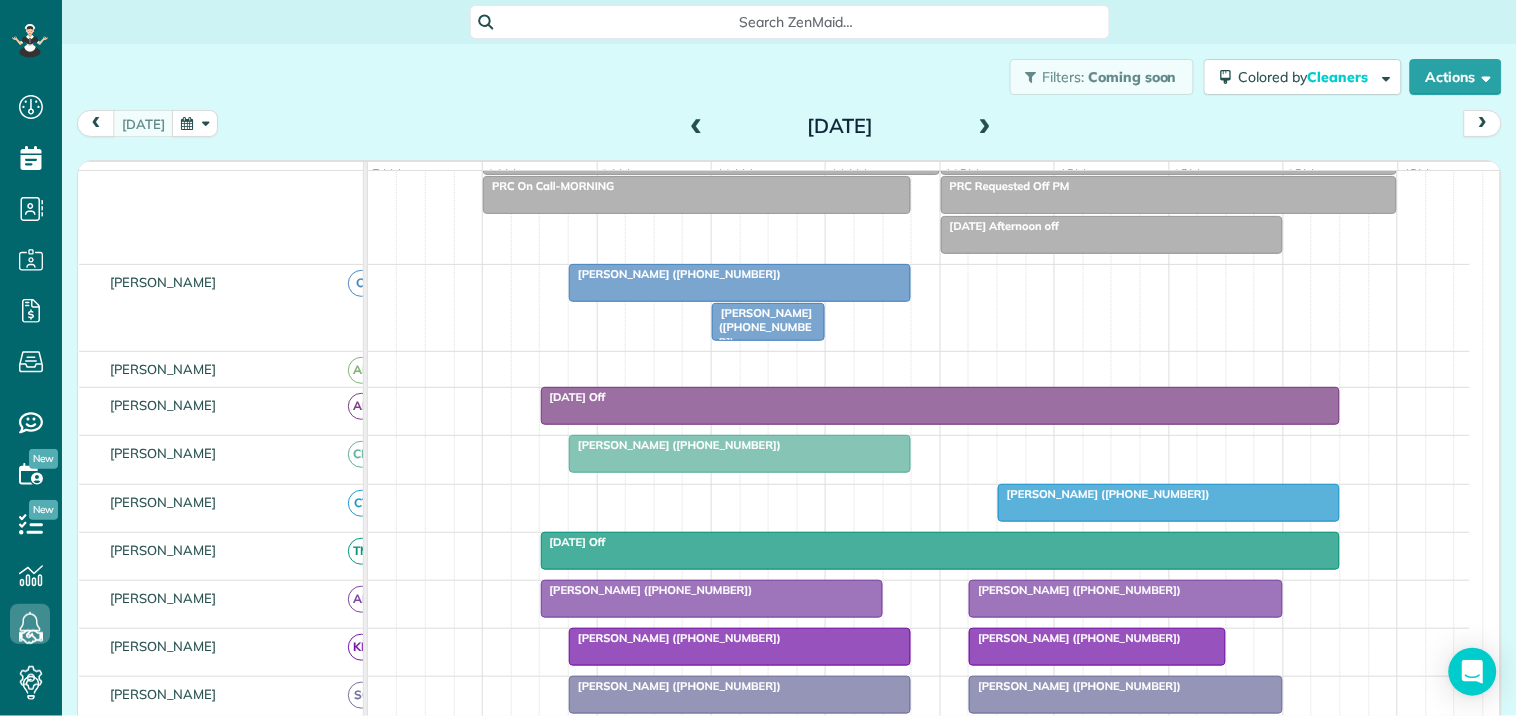 click on "[PERSON_NAME] ([PHONE_NUMBER])" at bounding box center [1169, 494] 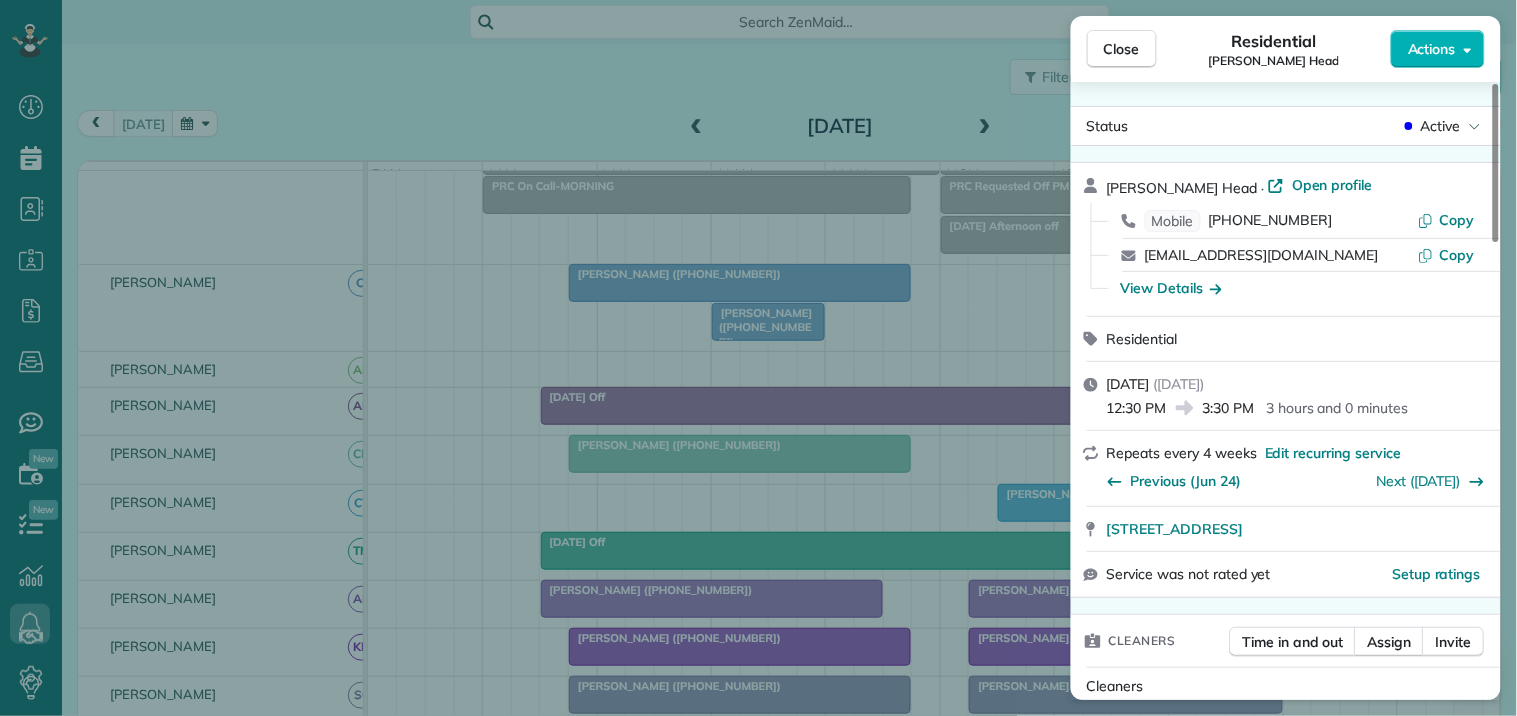 scroll, scrollTop: 444, scrollLeft: 0, axis: vertical 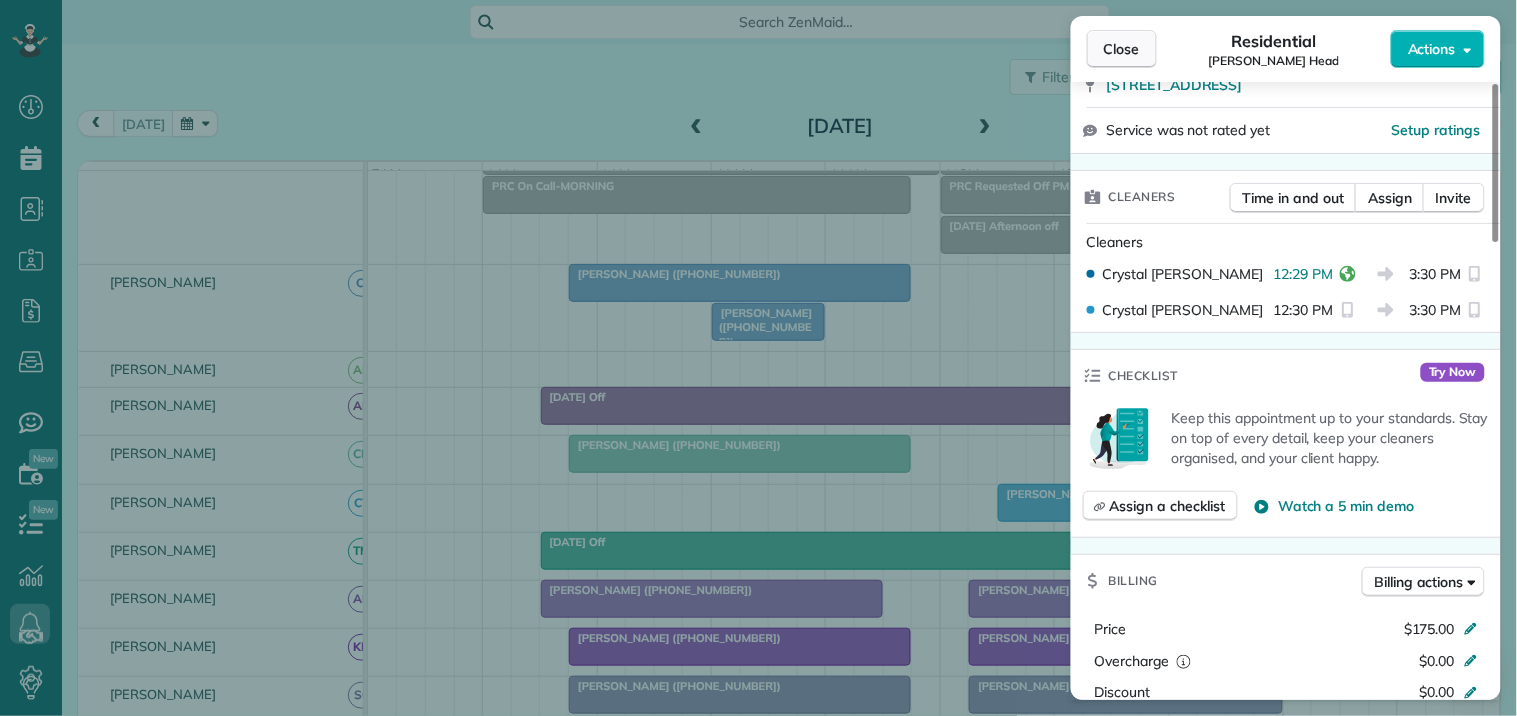 click on "Close" at bounding box center [1122, 49] 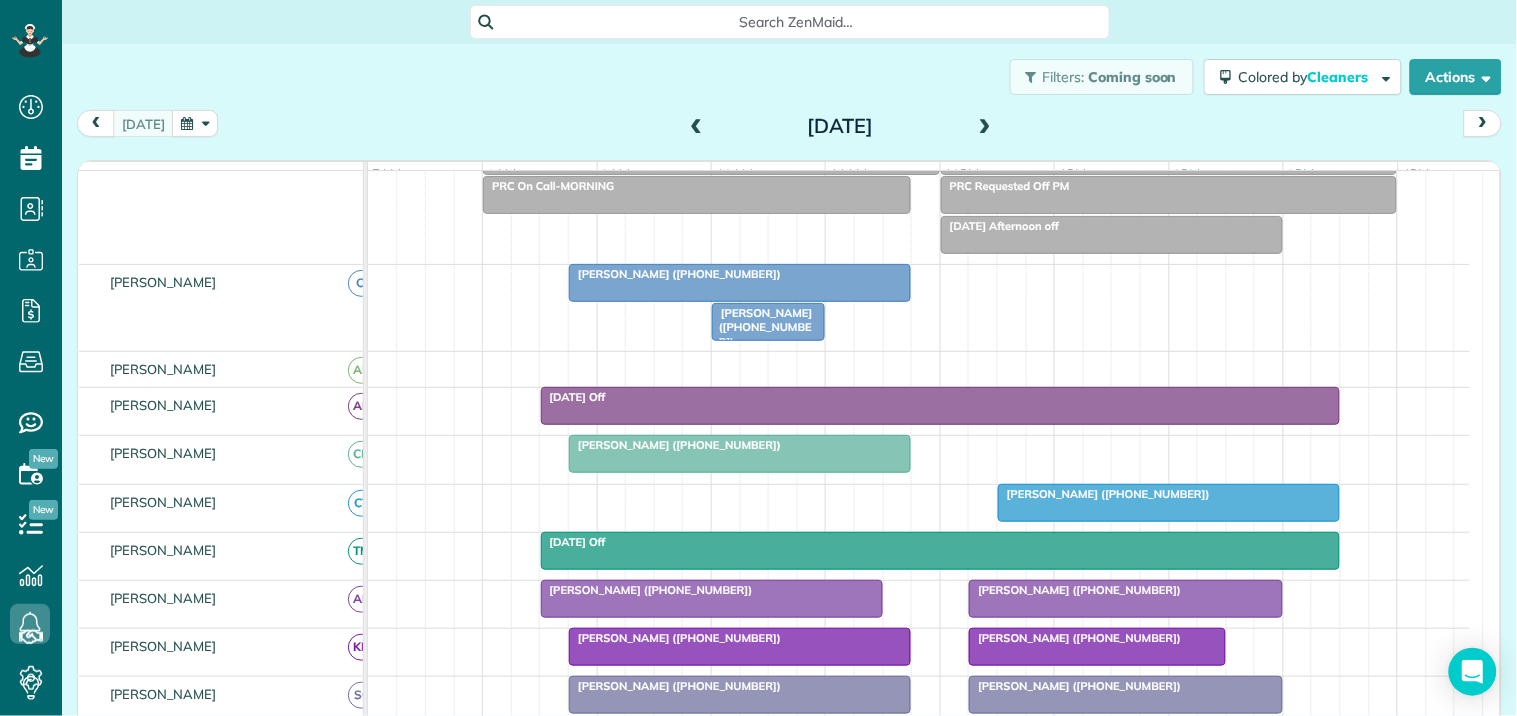 scroll, scrollTop: 306, scrollLeft: 0, axis: vertical 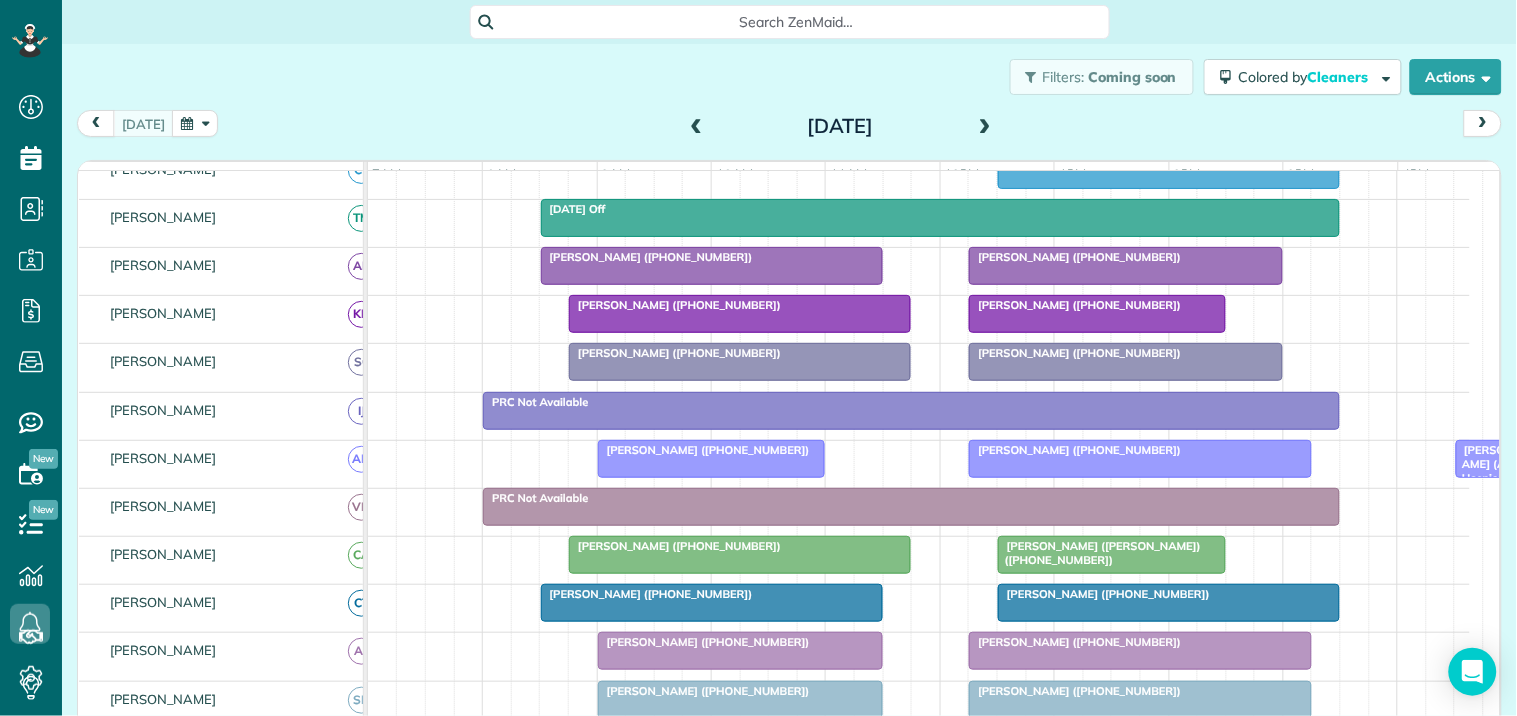 click on "Carla McMillan (+16787707308)" at bounding box center [647, 257] 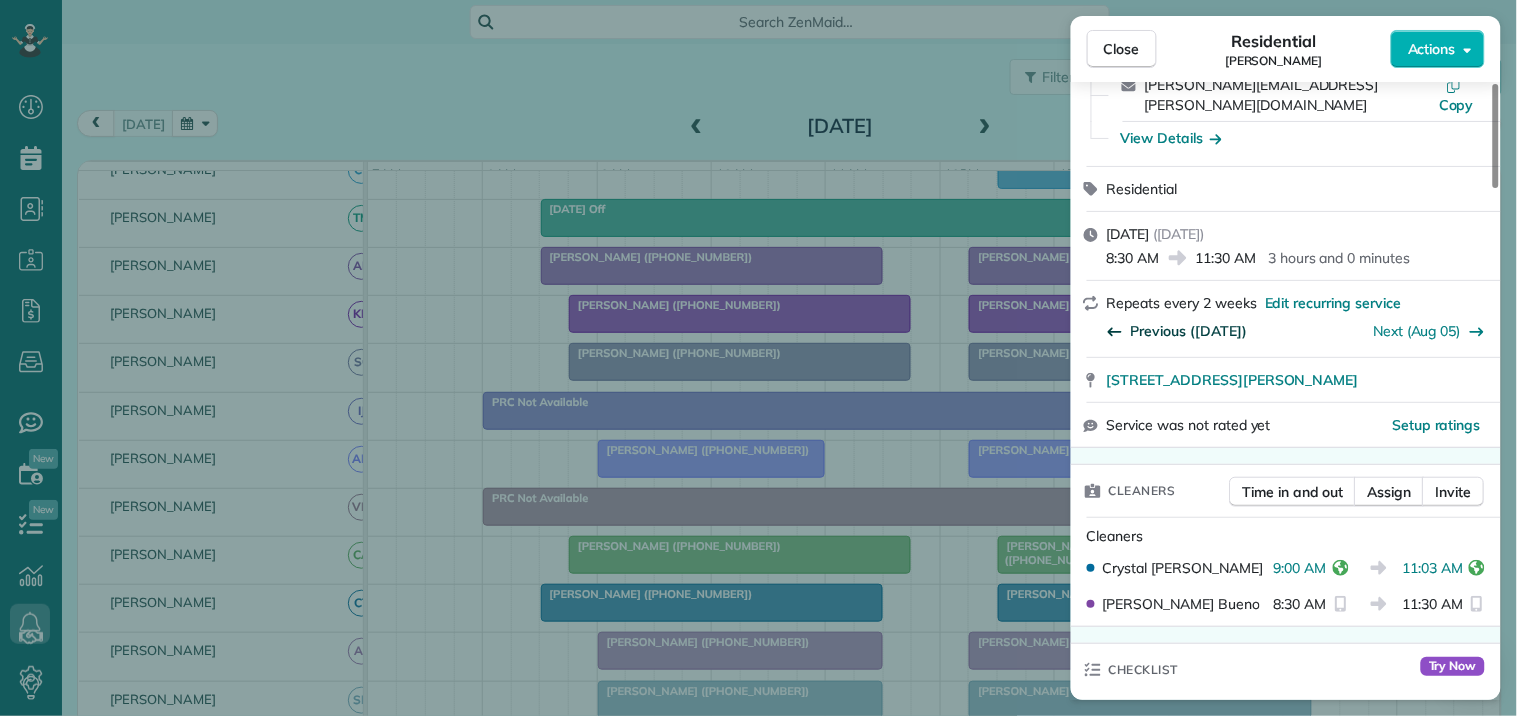 scroll, scrollTop: 555, scrollLeft: 0, axis: vertical 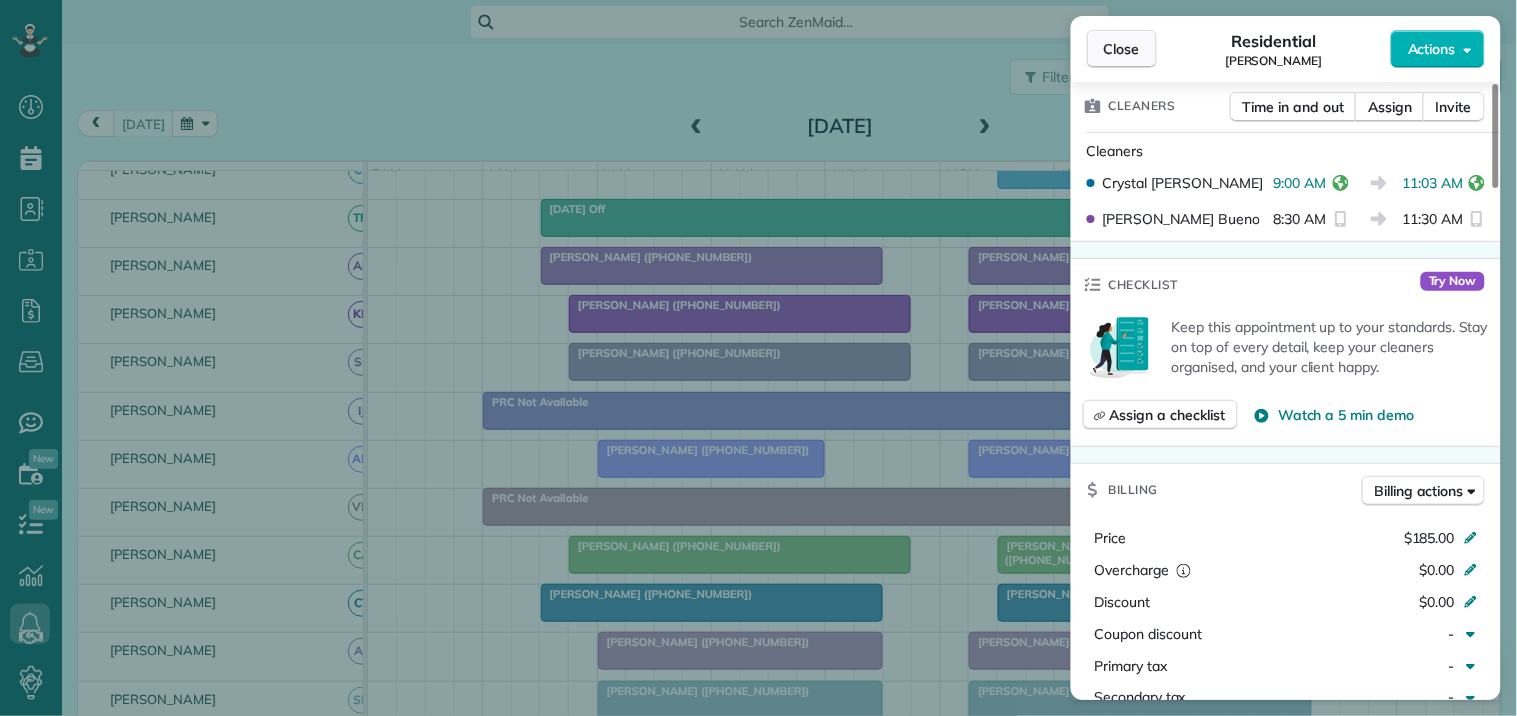 click on "Close" at bounding box center [1122, 49] 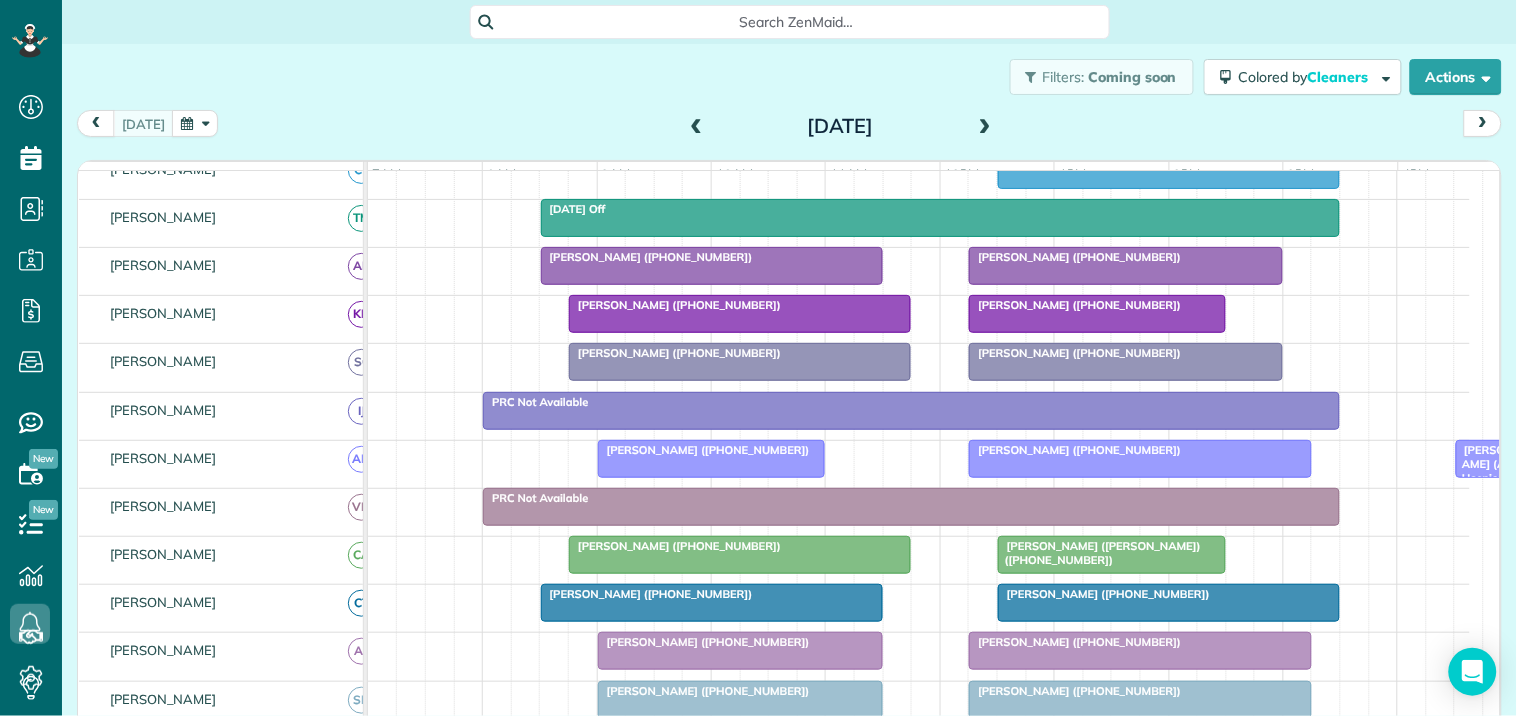 scroll, scrollTop: 332, scrollLeft: 0, axis: vertical 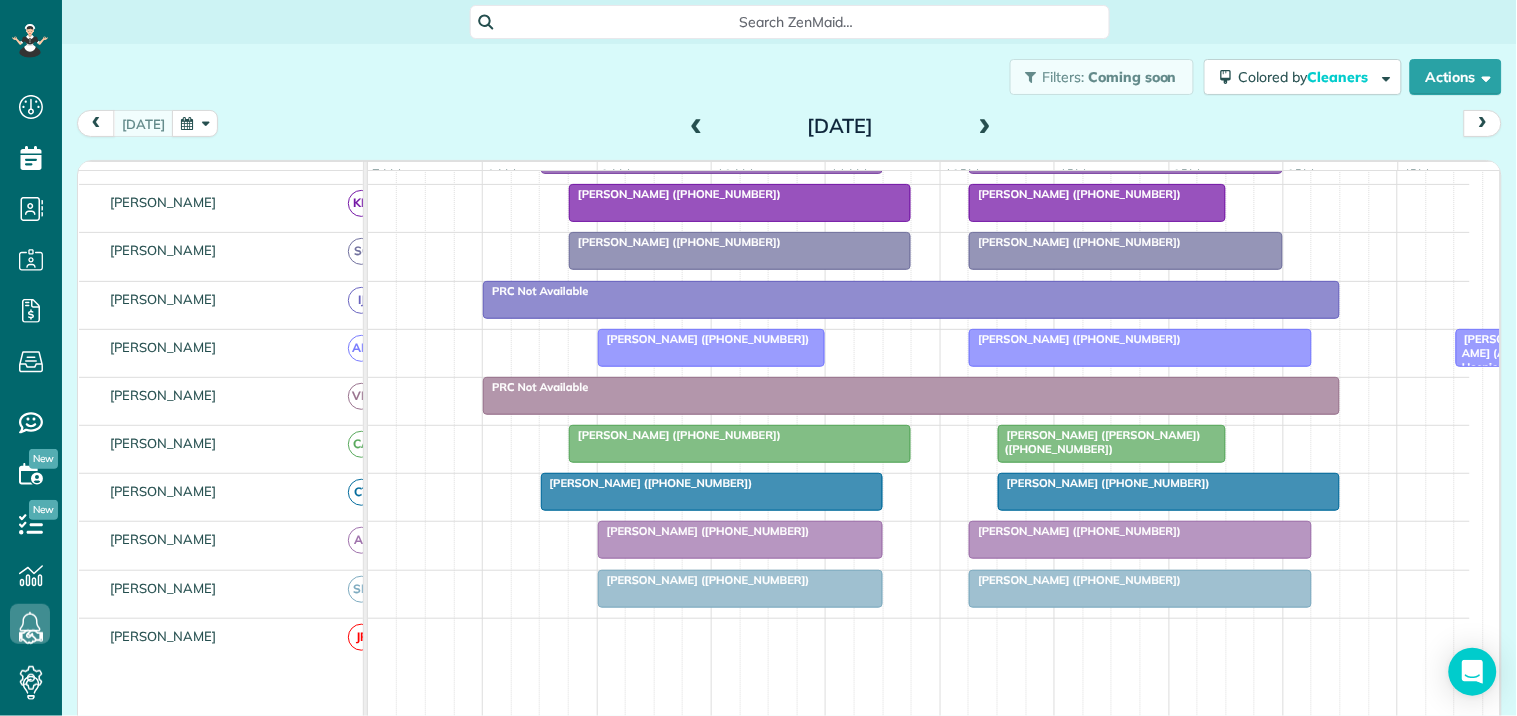 click on "Heidi Nichols (+17706308256)" at bounding box center [704, 580] 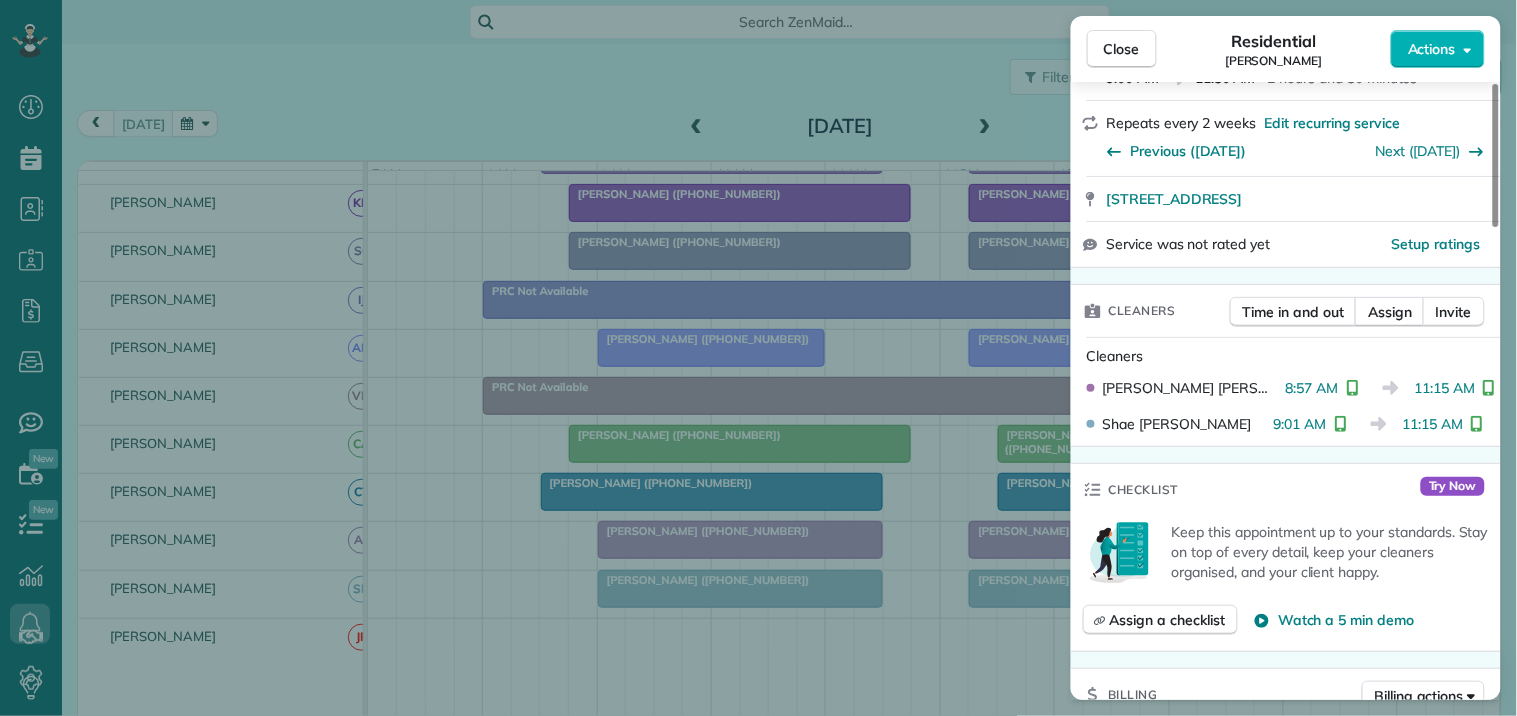 scroll, scrollTop: 333, scrollLeft: 0, axis: vertical 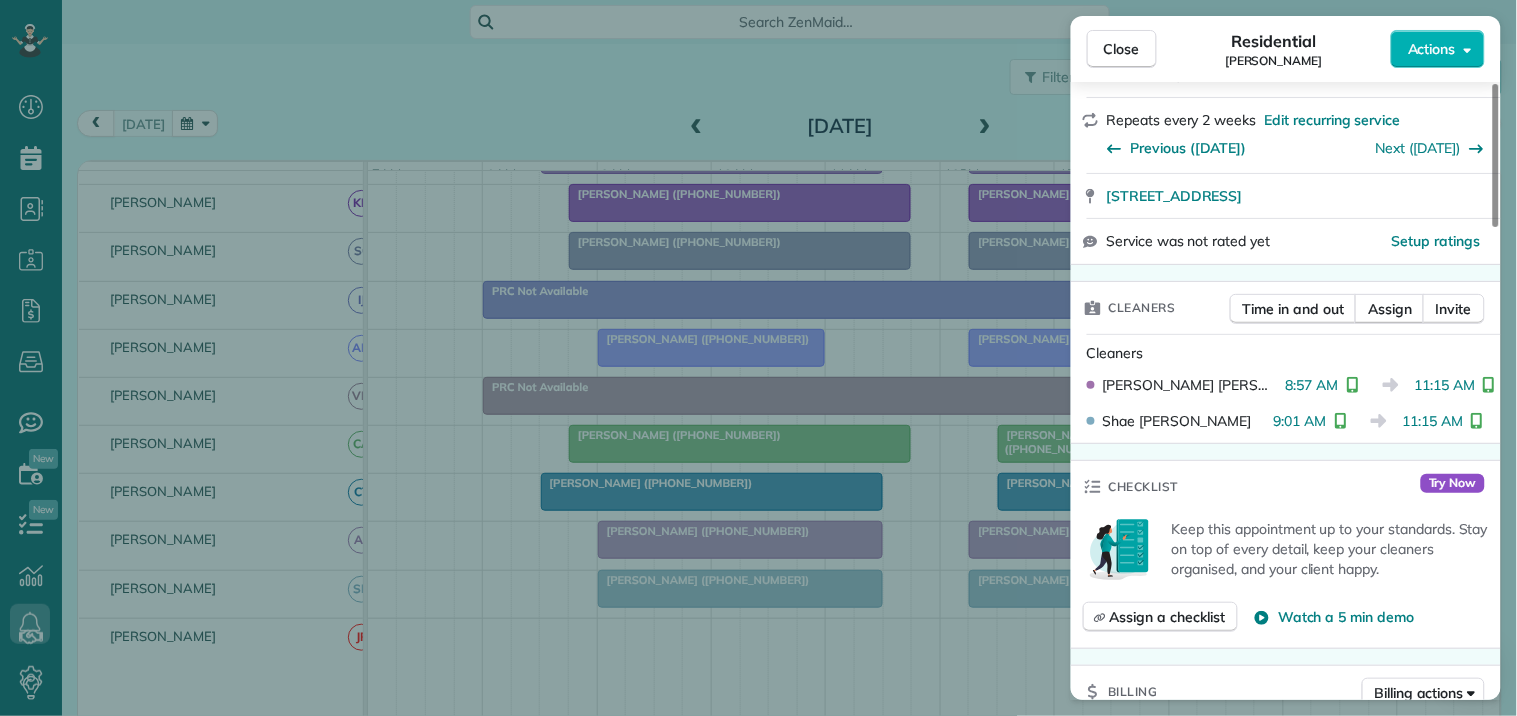 drag, startPoint x: 1126, startPoint y: 43, endPoint x: 1156, endPoint y: 364, distance: 322.39883 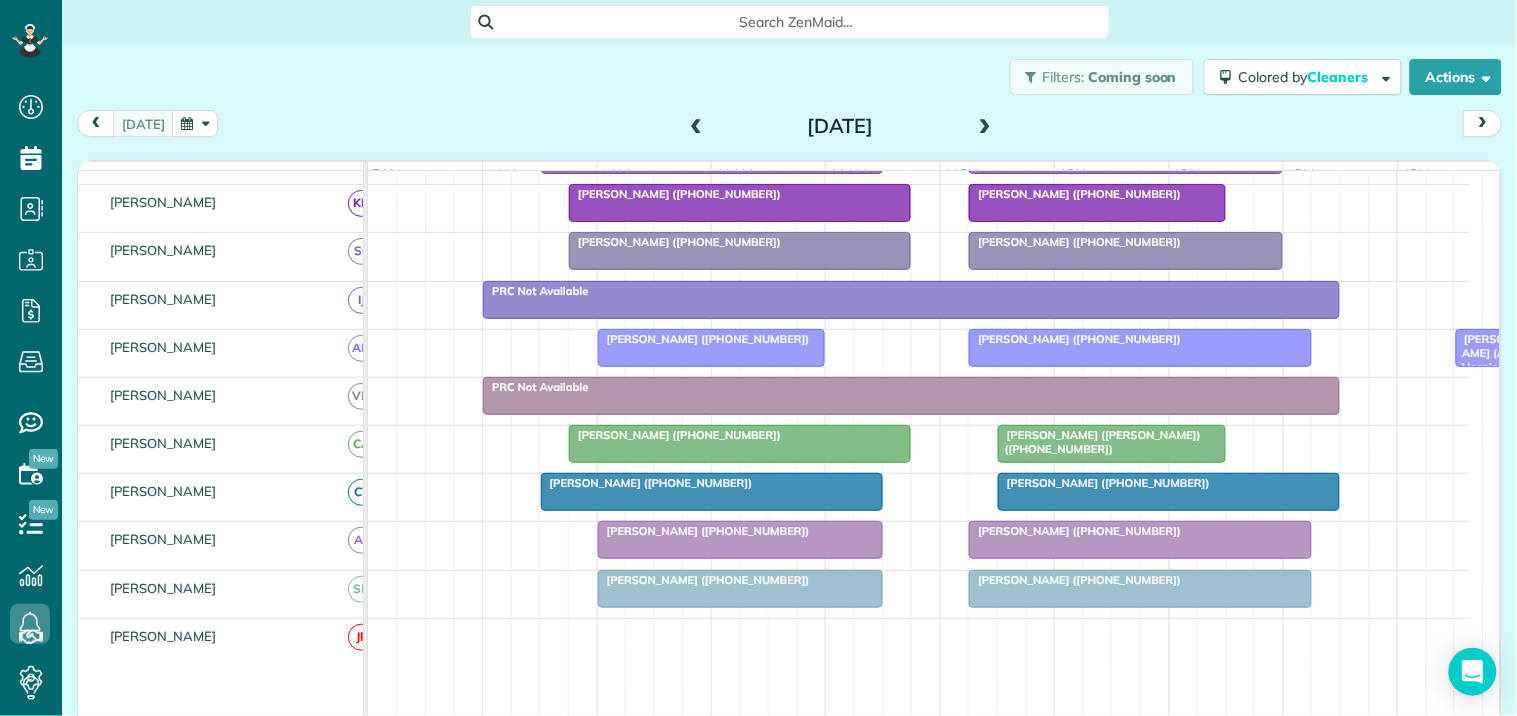 click at bounding box center [1140, 589] 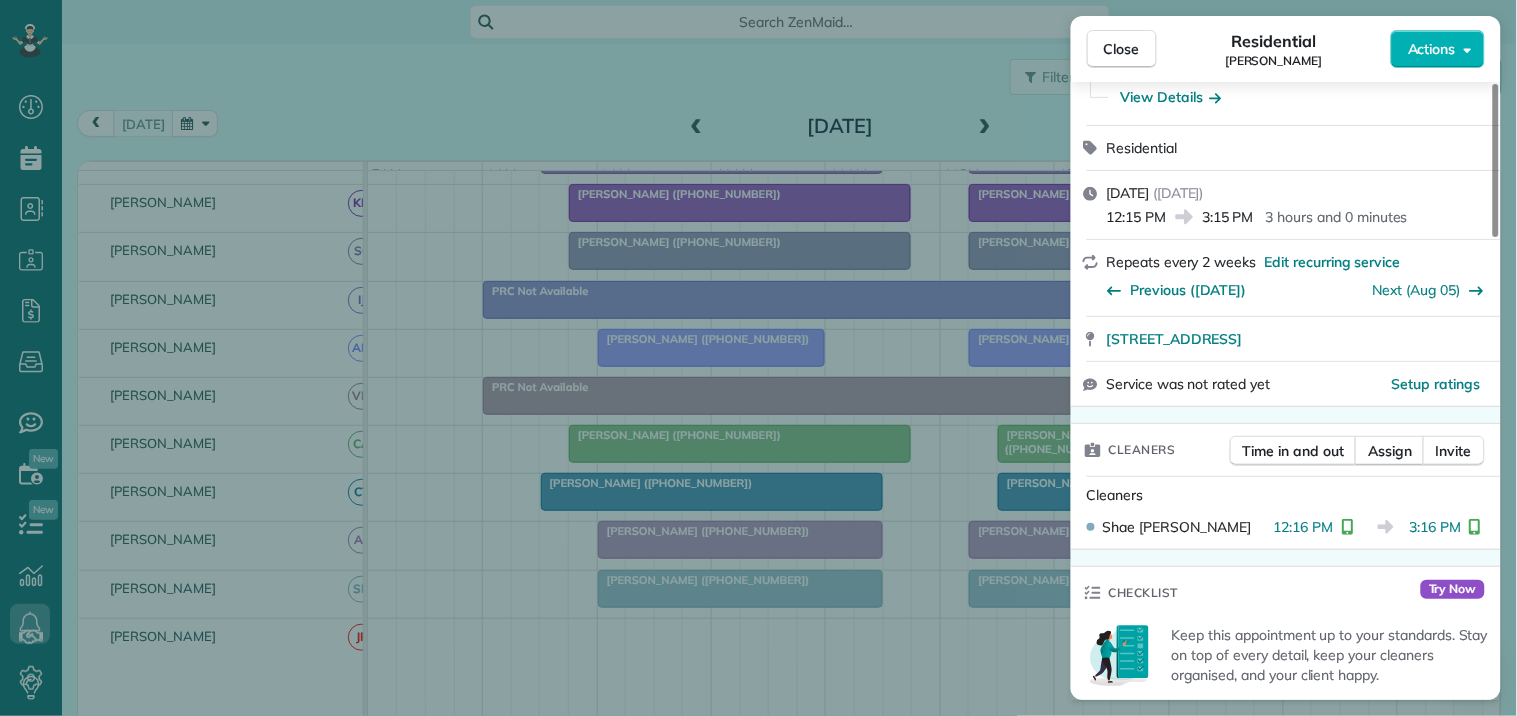 scroll, scrollTop: 333, scrollLeft: 0, axis: vertical 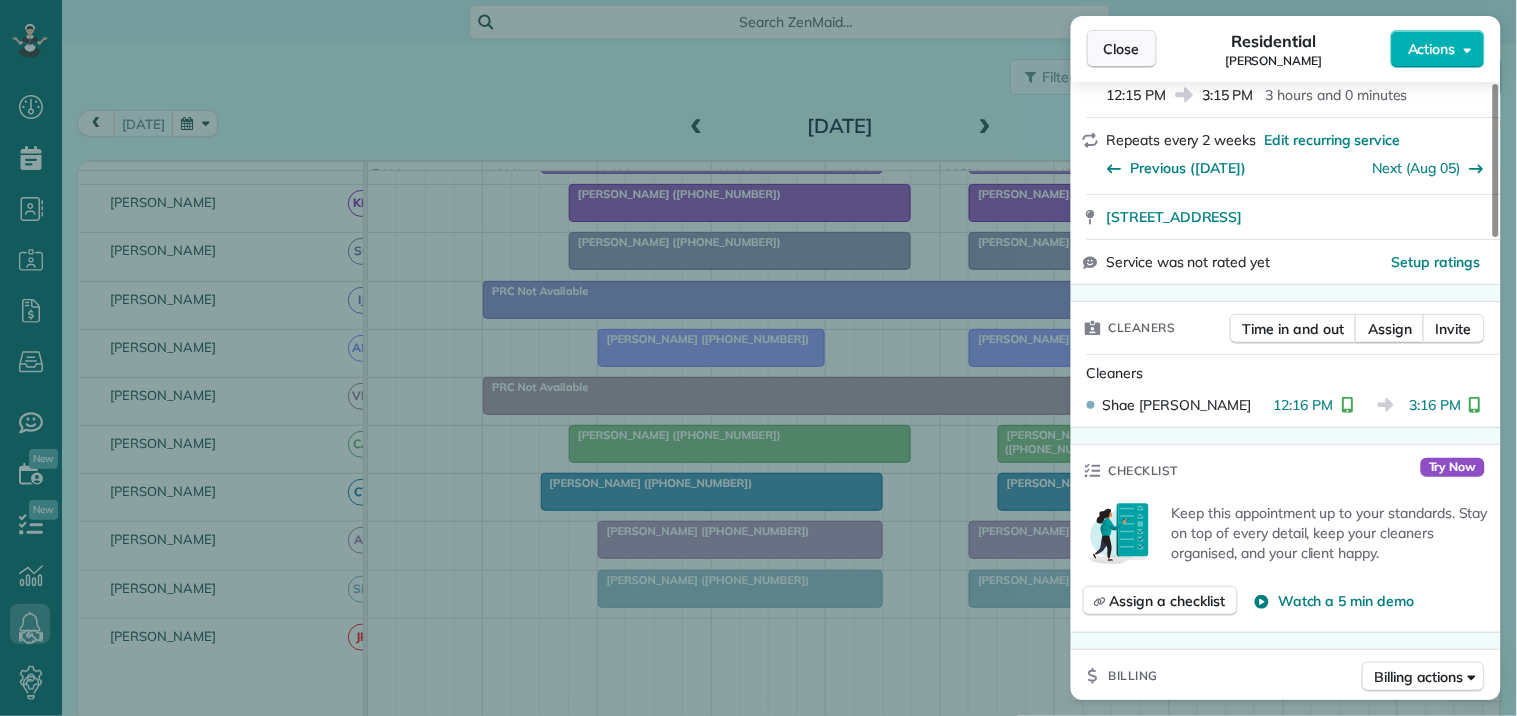 click on "Close" at bounding box center (1122, 49) 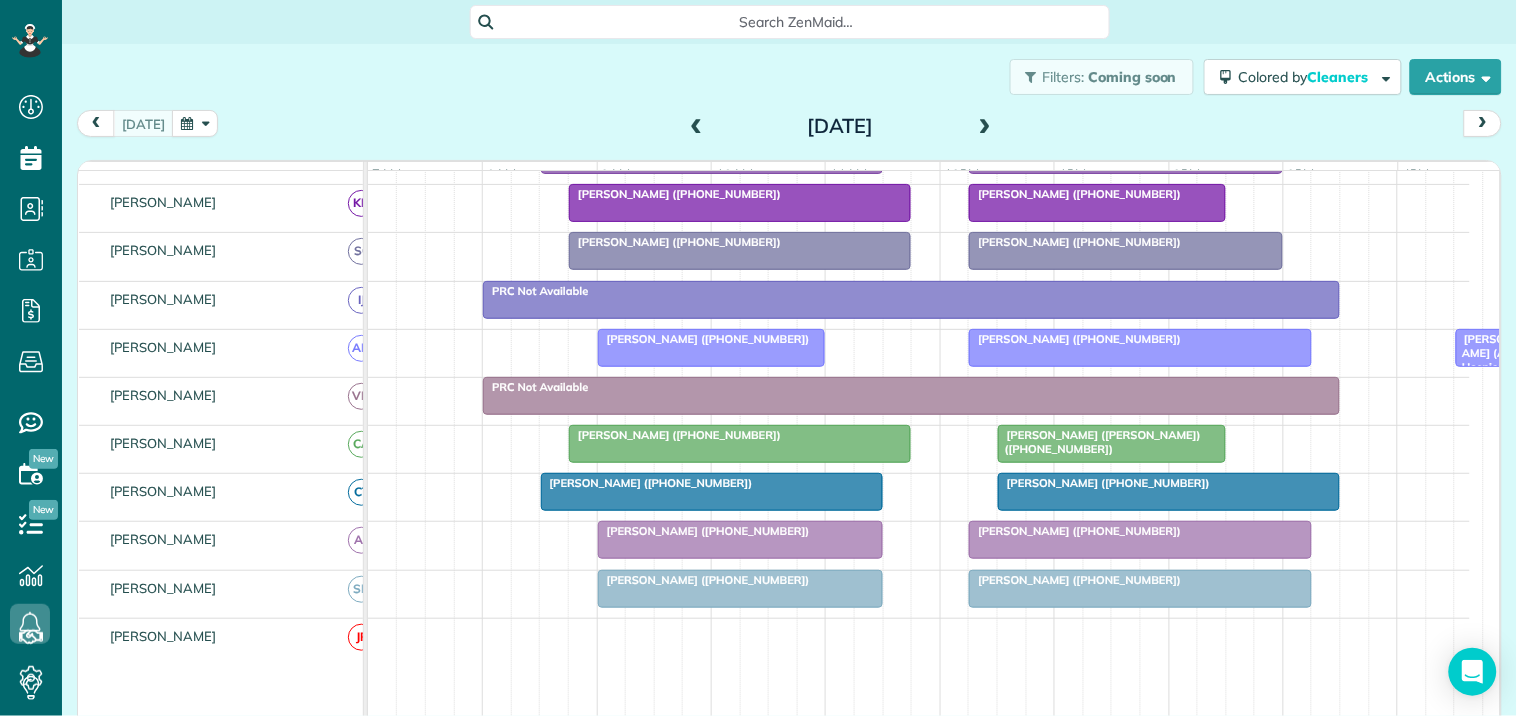 click on "Carla McMillan (+16787707308)" at bounding box center (712, 483) 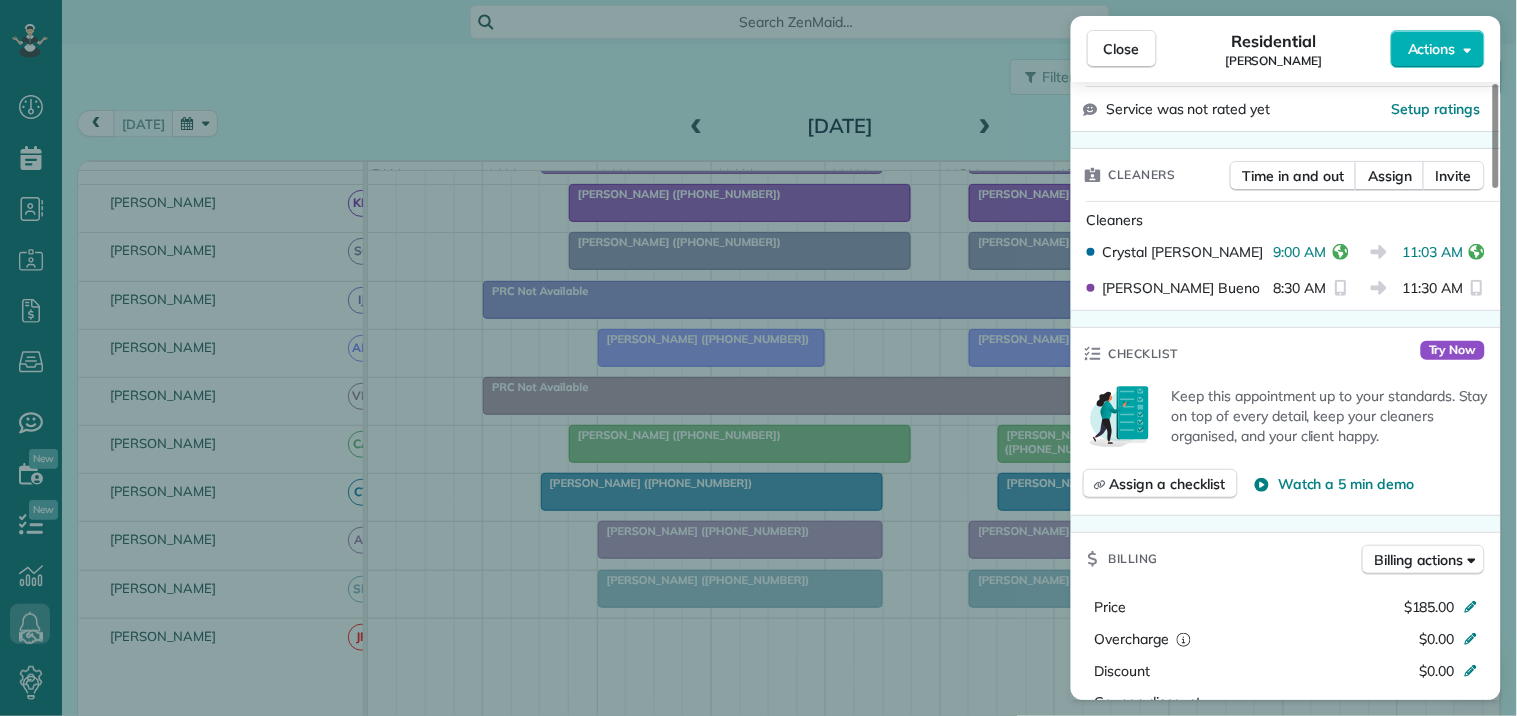 scroll, scrollTop: 555, scrollLeft: 0, axis: vertical 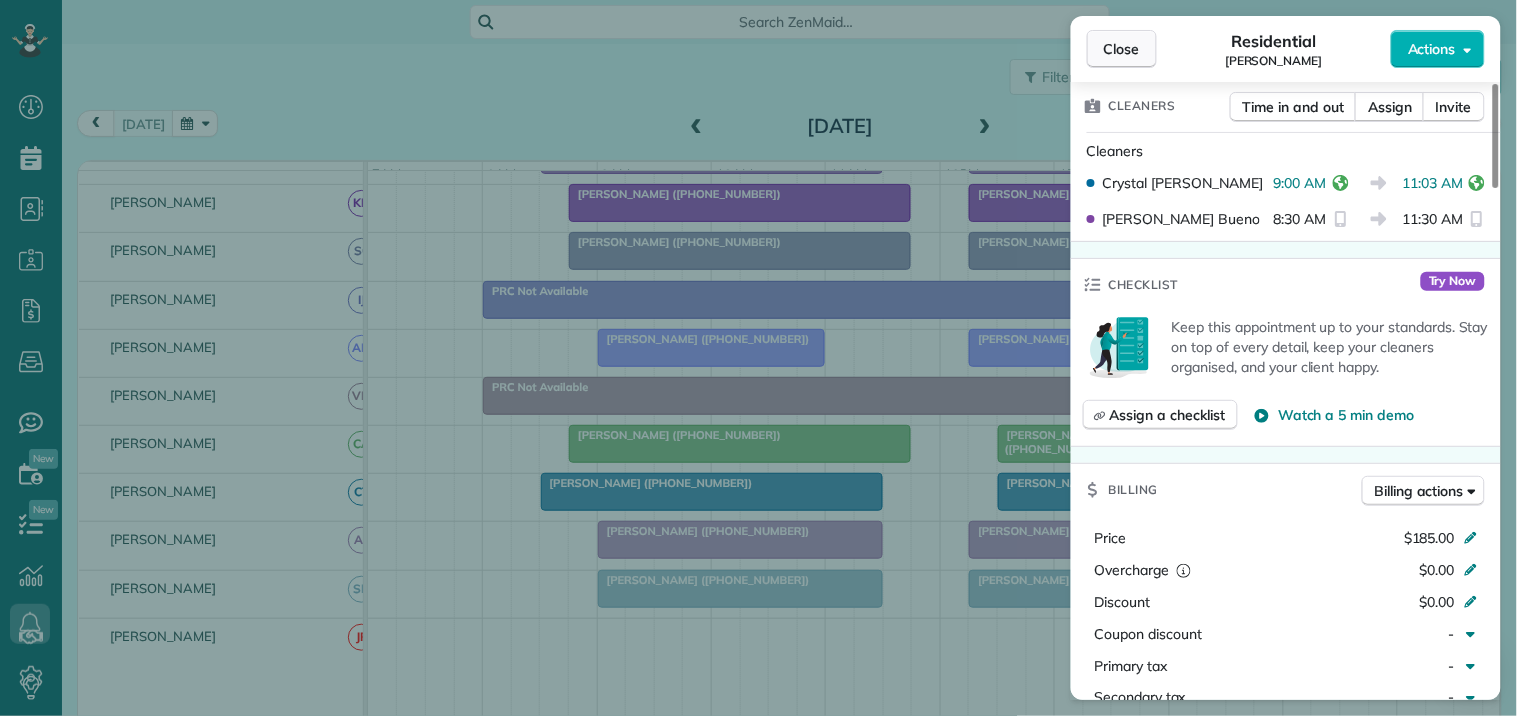 click on "Close" at bounding box center [1122, 49] 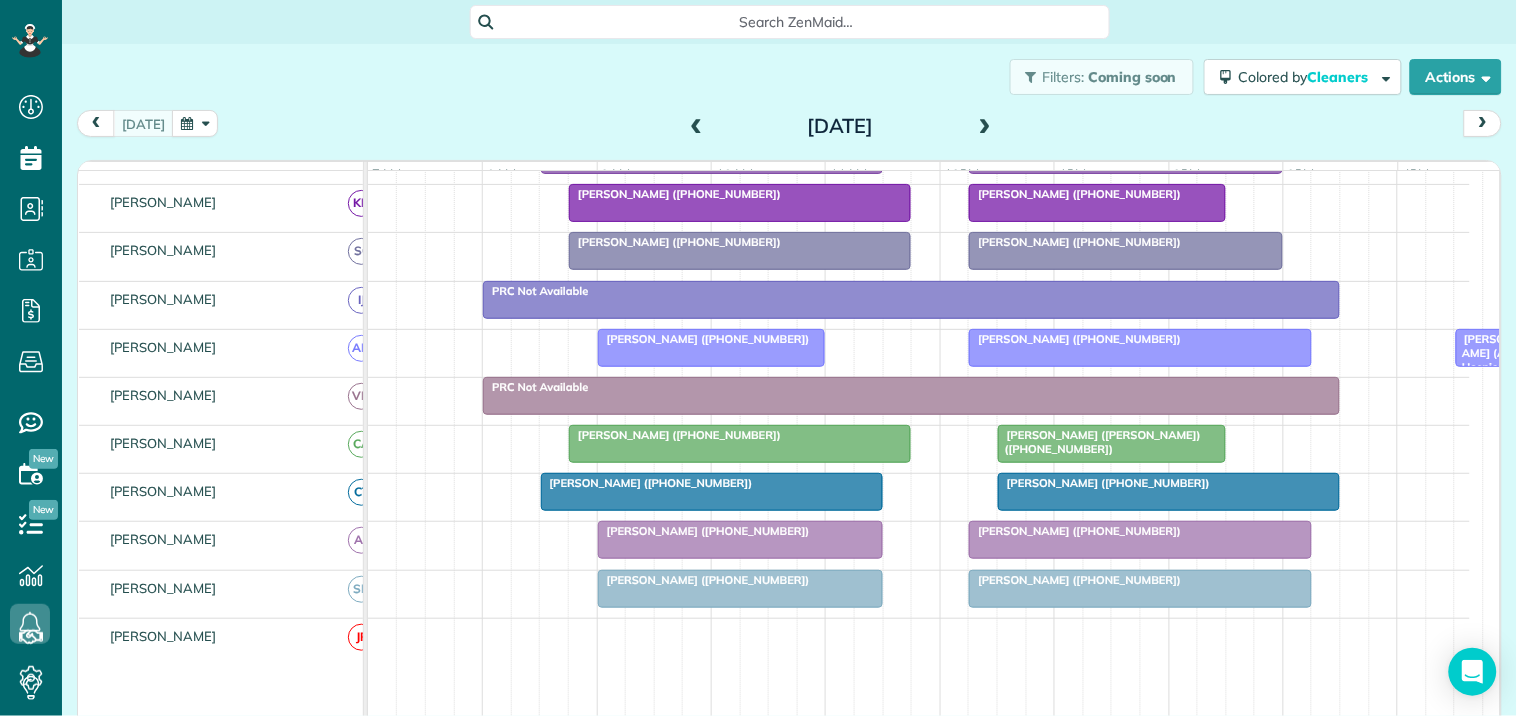 click on "Beverly Head (+16782076727)" at bounding box center (1169, 492) 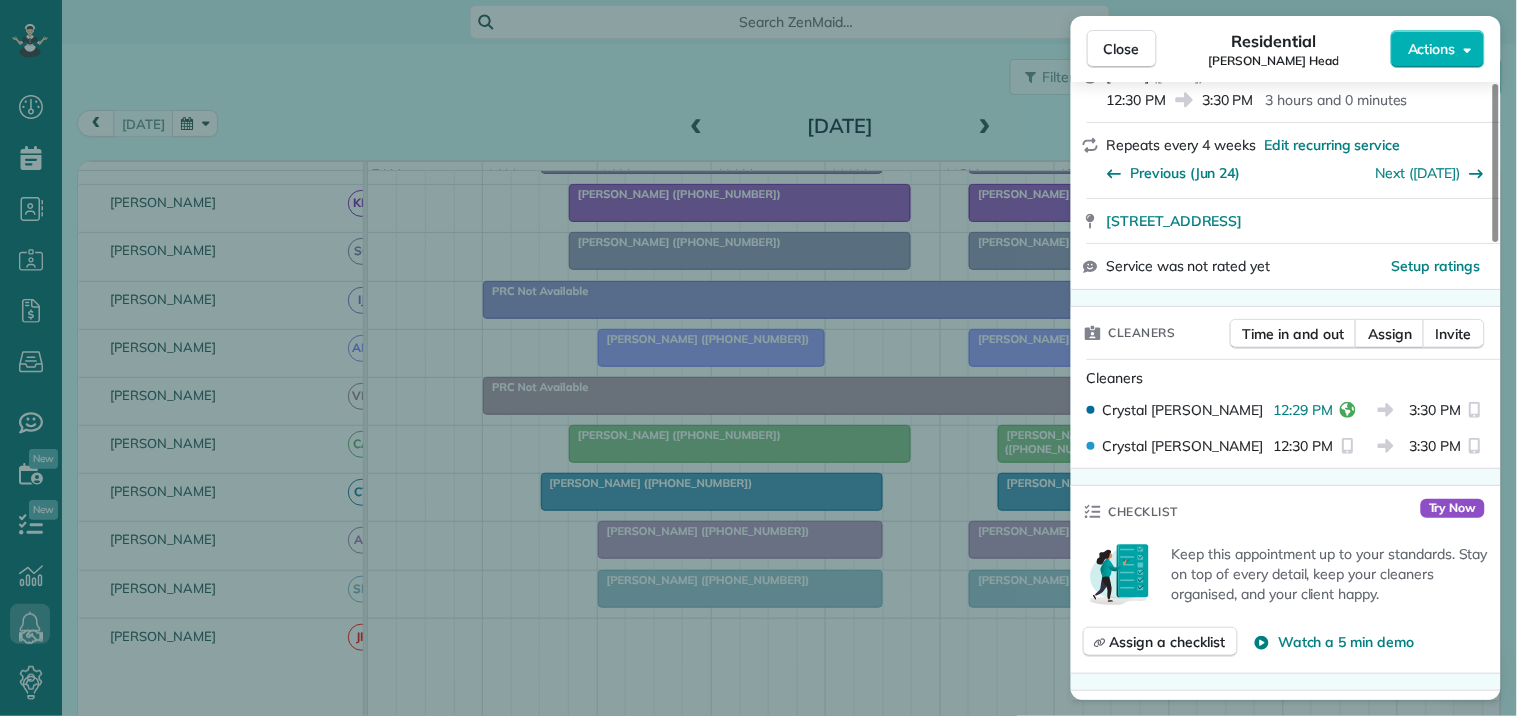 scroll, scrollTop: 333, scrollLeft: 0, axis: vertical 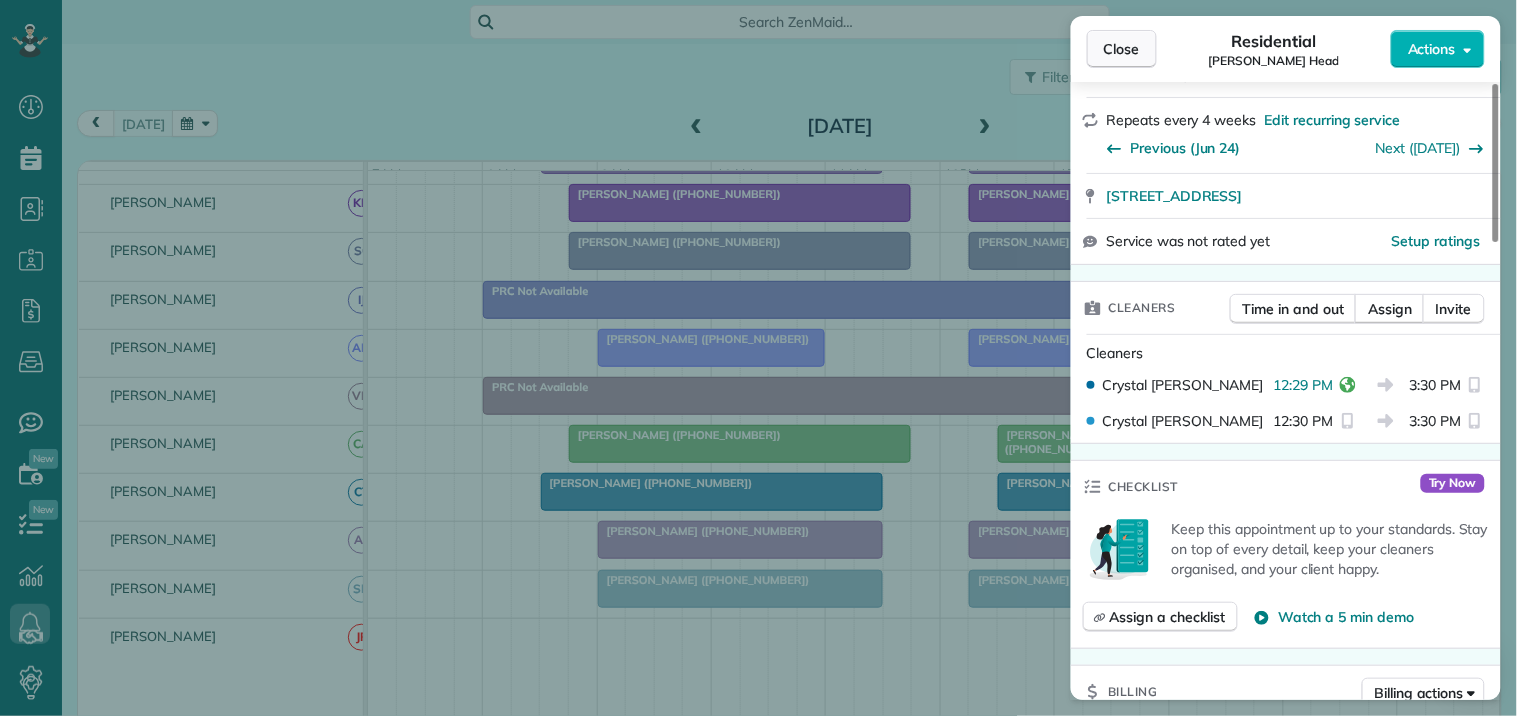 click on "Close" at bounding box center (1122, 49) 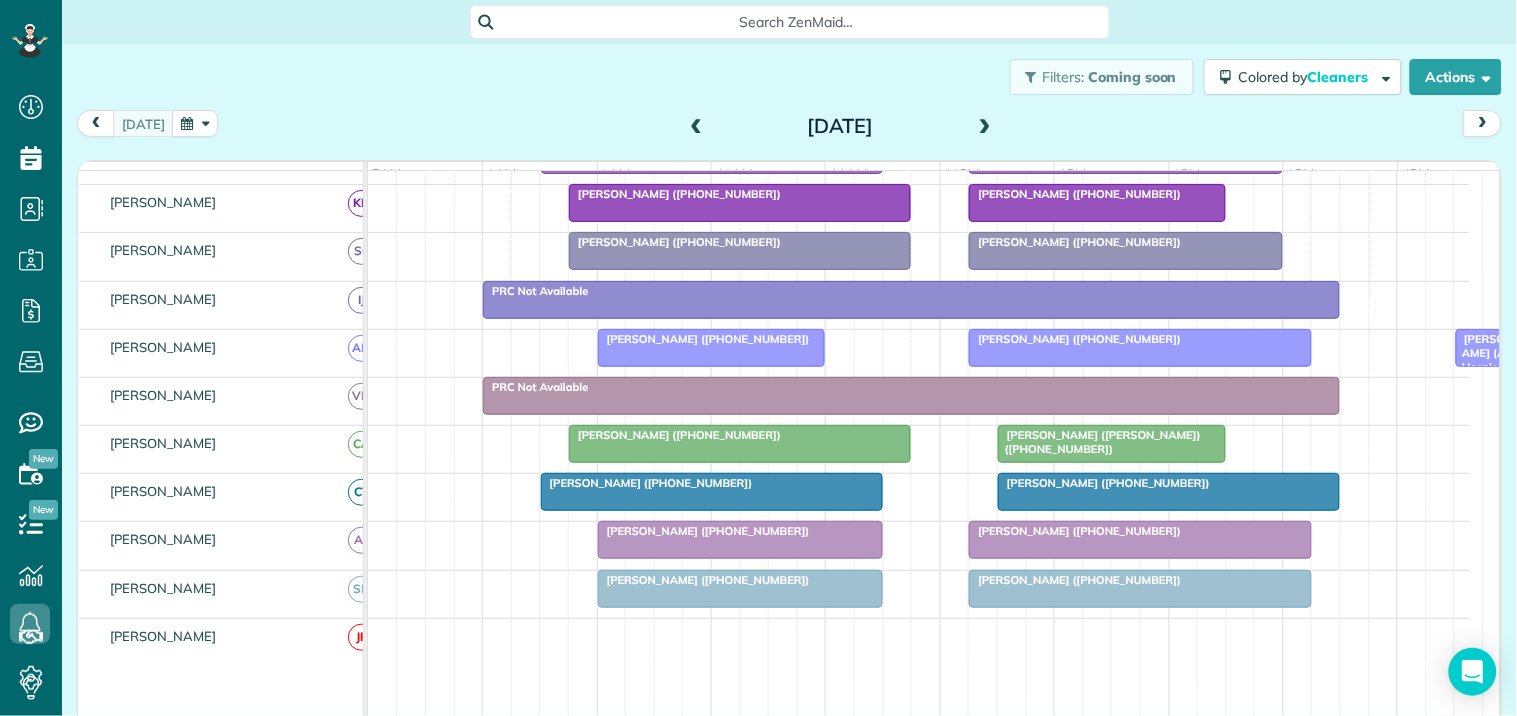 scroll, scrollTop: 444, scrollLeft: 0, axis: vertical 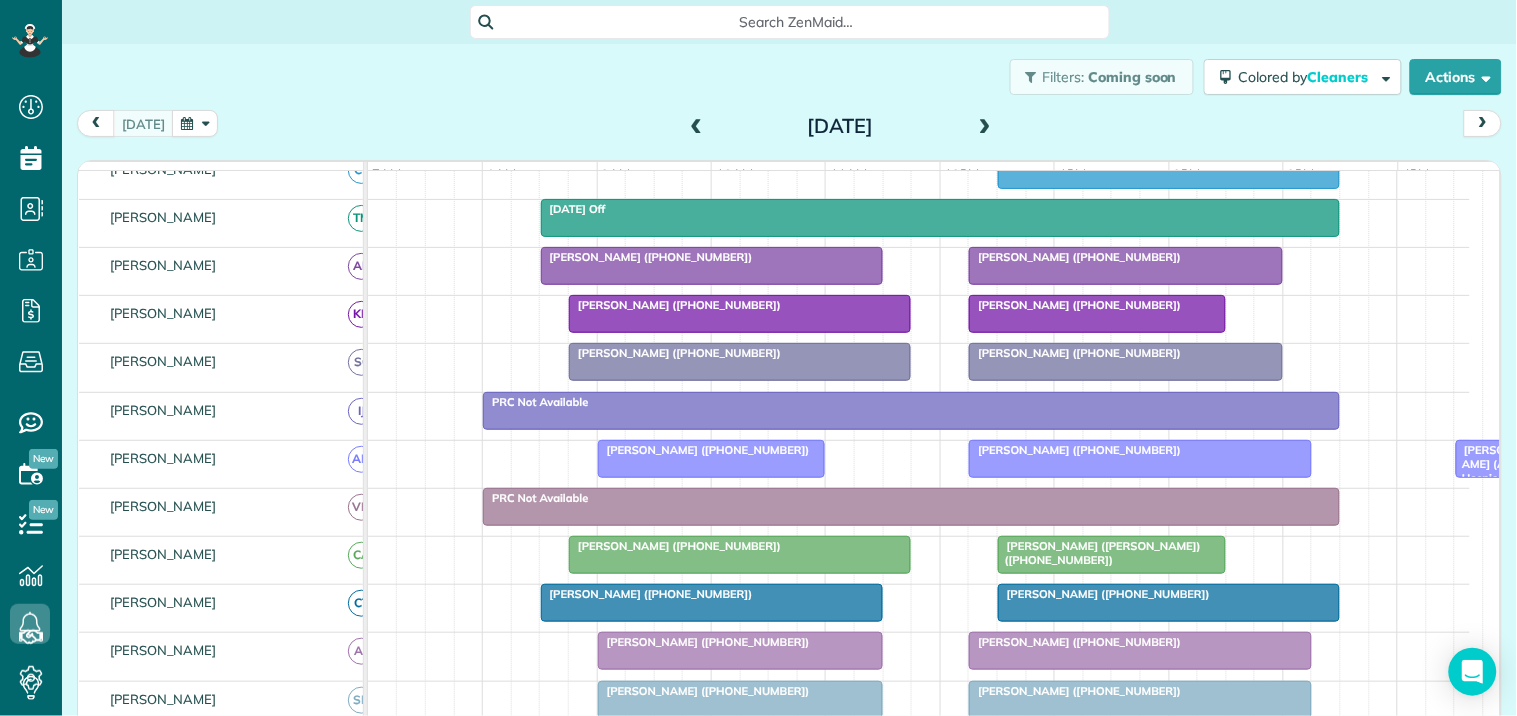click at bounding box center [740, 314] 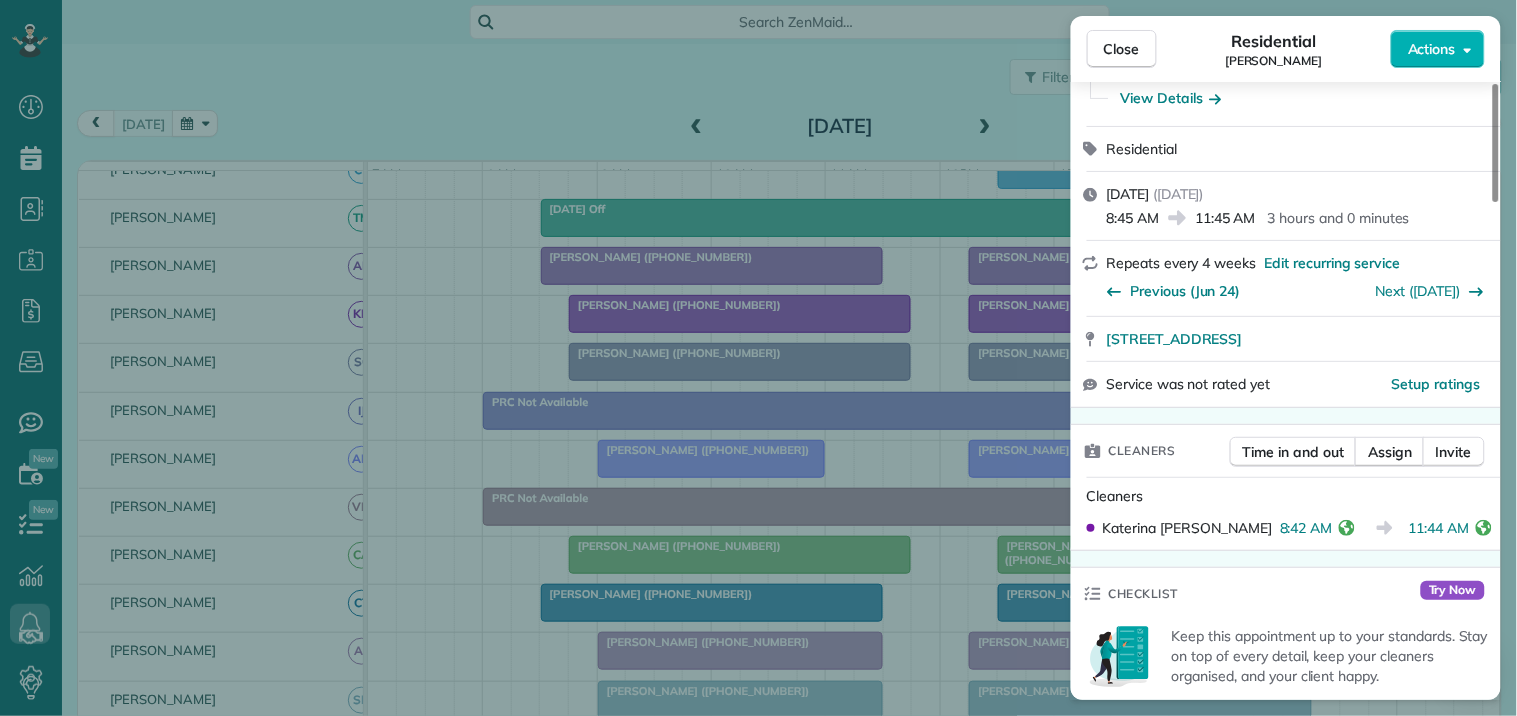 scroll, scrollTop: 333, scrollLeft: 0, axis: vertical 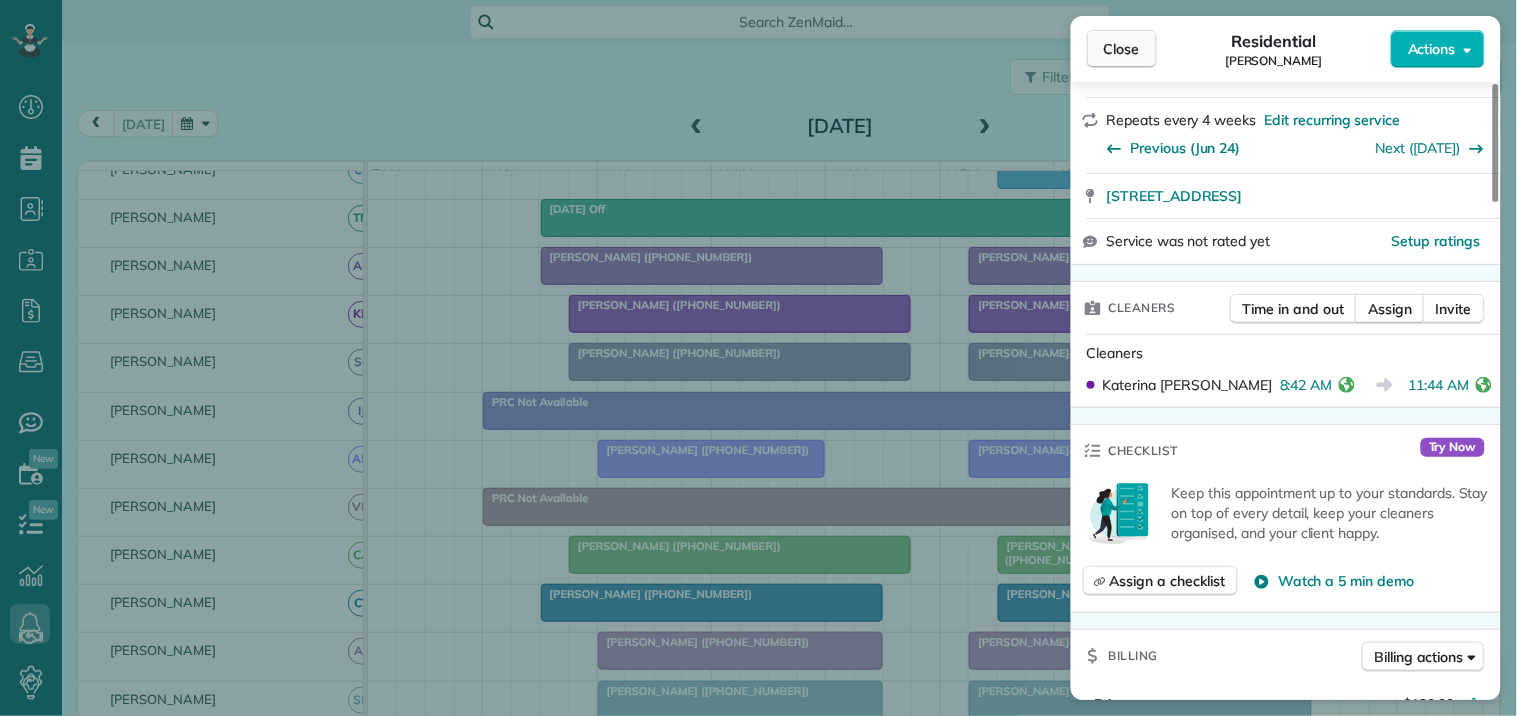 click on "Close" at bounding box center [1122, 49] 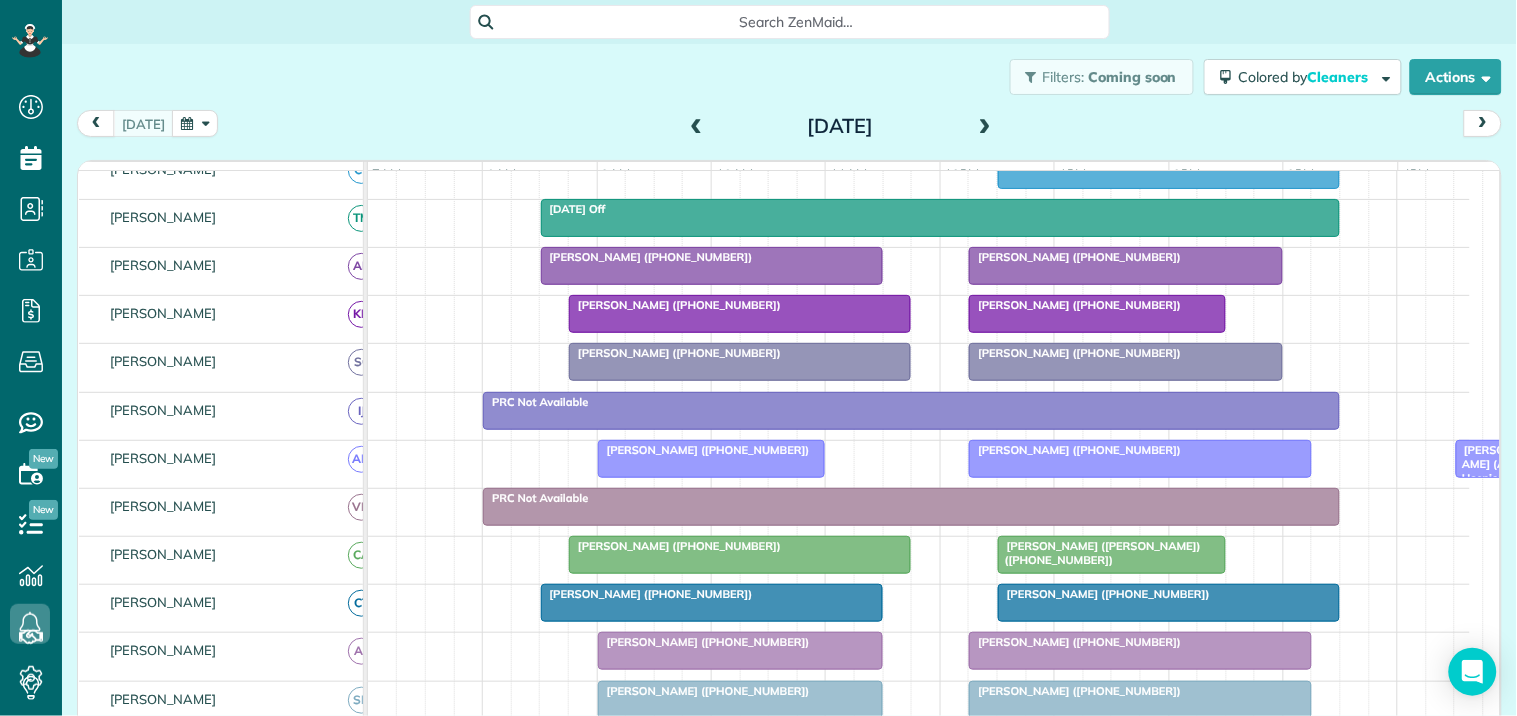 click on "Ms. Carrie Summers (+16785963075)" at bounding box center [1075, 305] 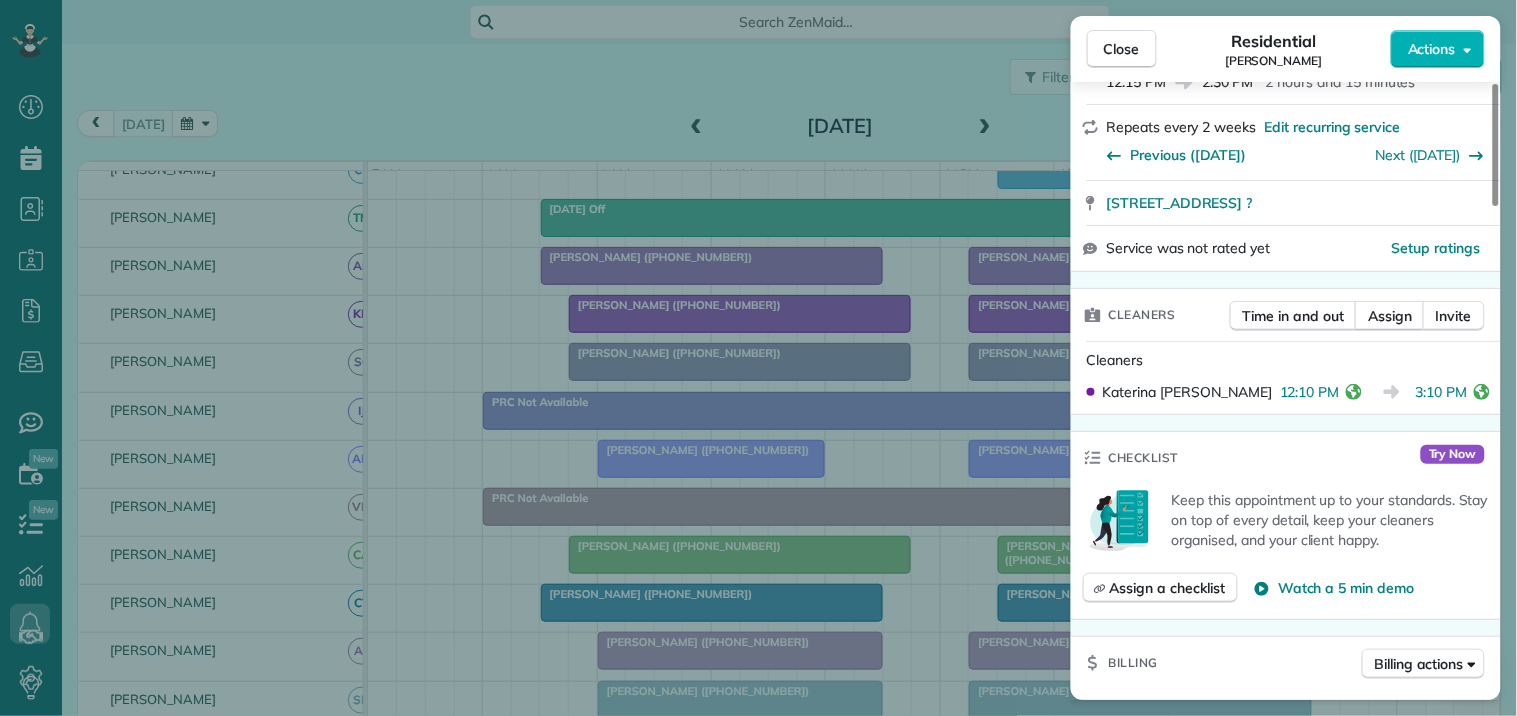 scroll, scrollTop: 333, scrollLeft: 0, axis: vertical 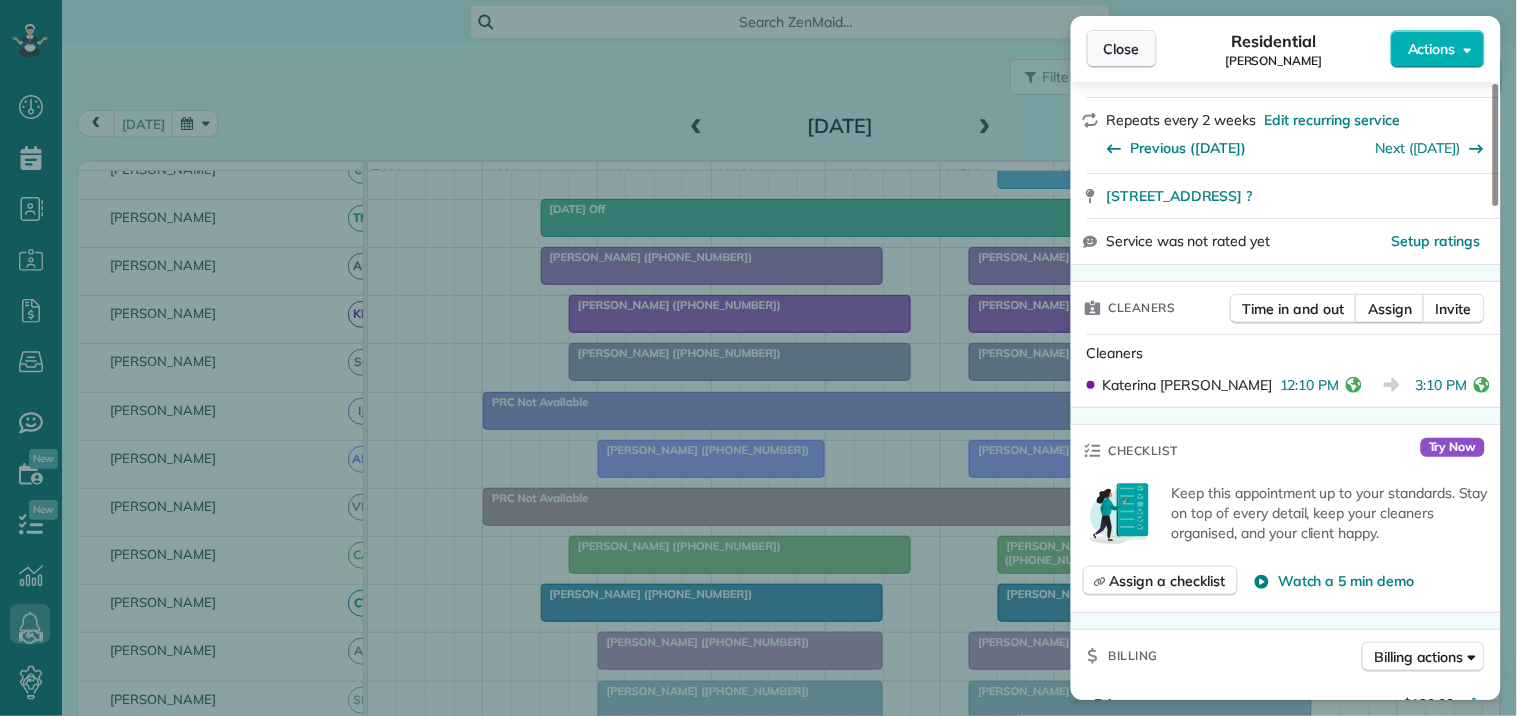 click on "Close" at bounding box center [1122, 49] 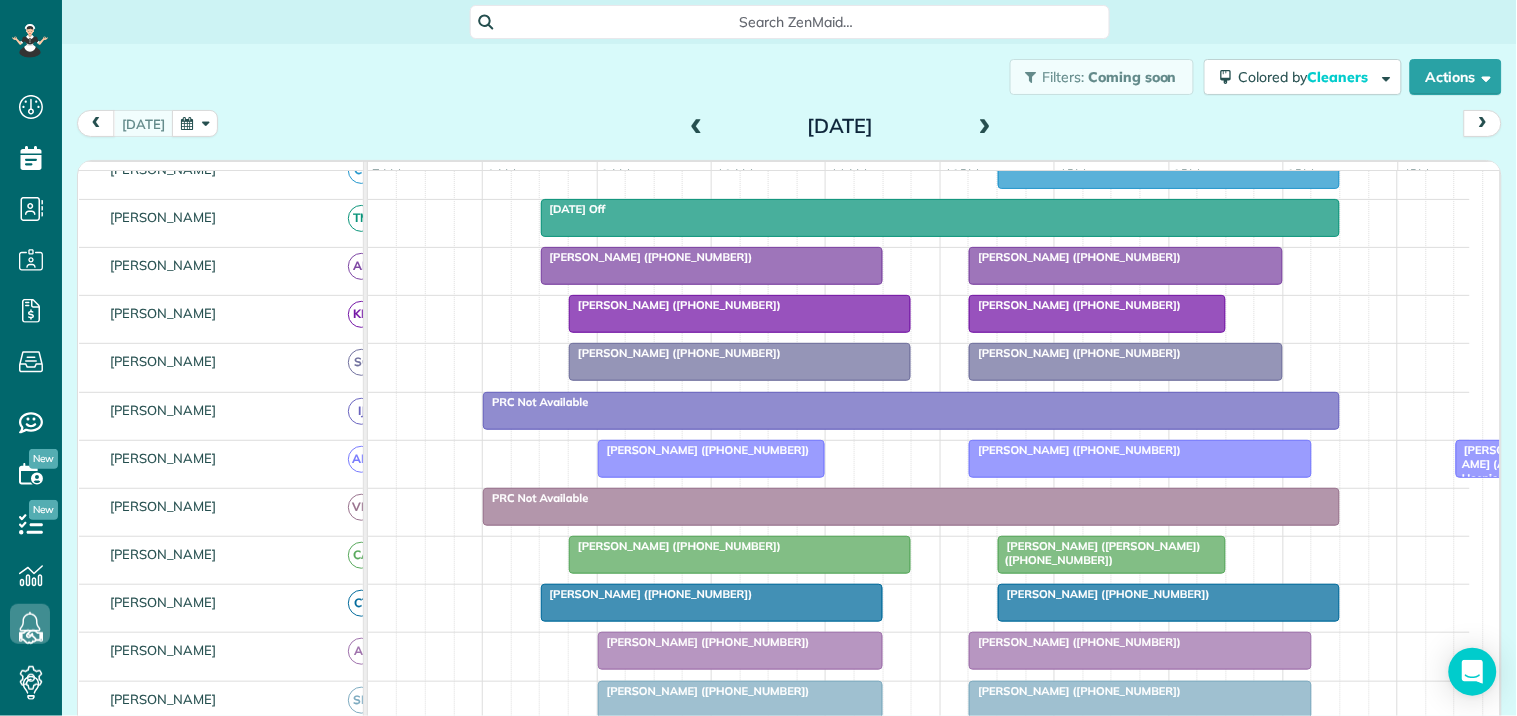 drag, startPoint x: 571, startPoint y: 101, endPoint x: 646, endPoint y: 214, distance: 135.62448 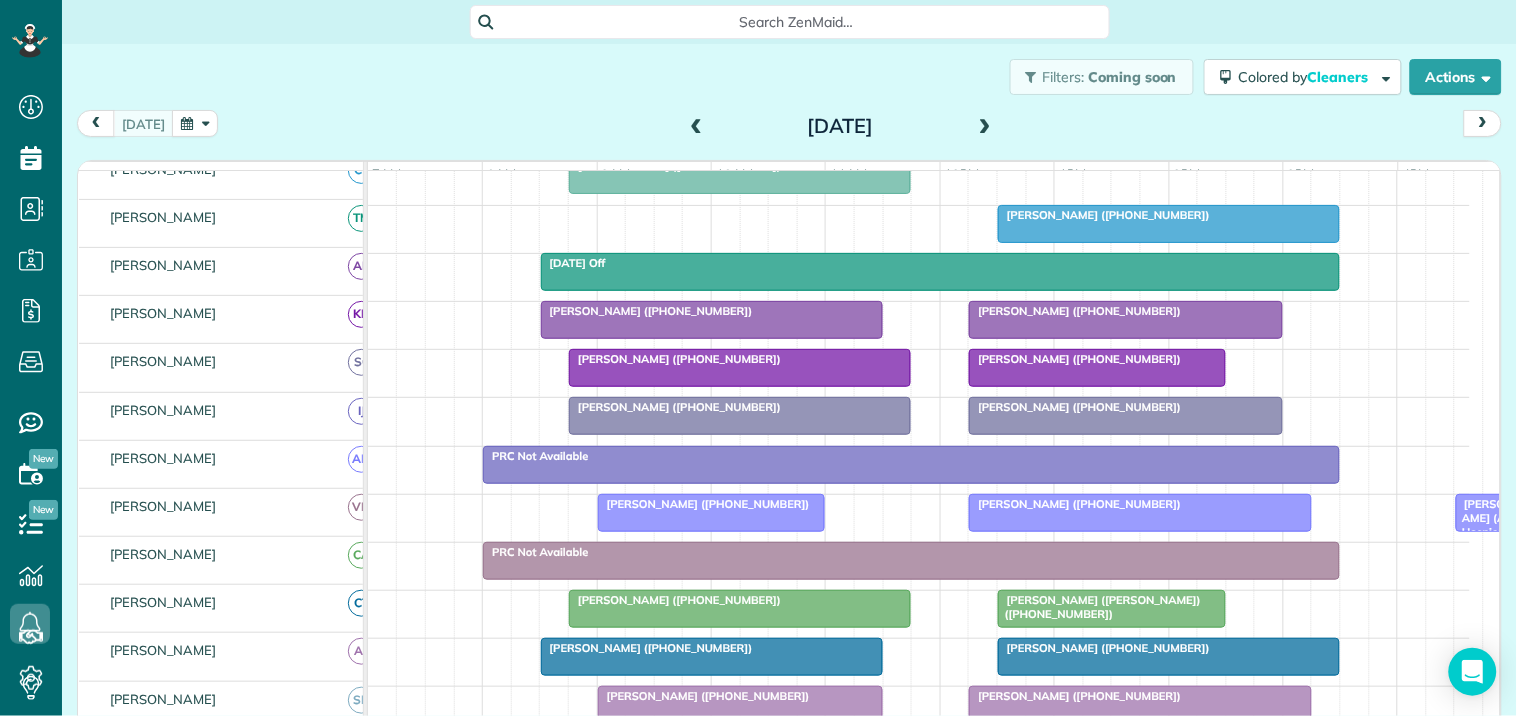 scroll, scrollTop: 222, scrollLeft: 0, axis: vertical 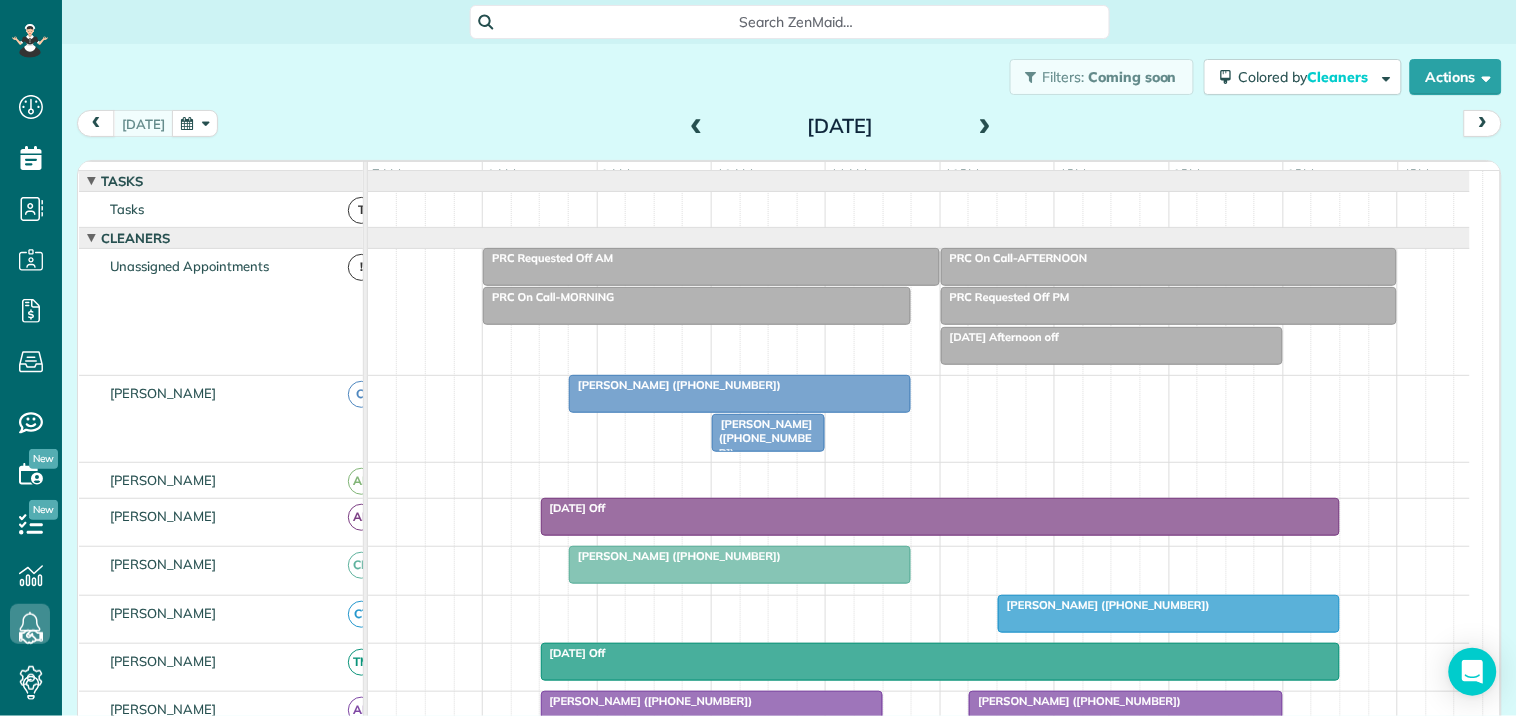 click on "Filters:   Coming soon
Colored by  Cleaners
Color by Cleaner
Color by Team
Color by Status
Color by Recurrence
Color by Paid/Unpaid
Filters  Default
Schedule Changes
Actions
Create Appointment
Create Task
Clock In/Out
Send Work Orders
Print Route Sheets
Today's Emails/Texts
Export data.." at bounding box center (789, 77) 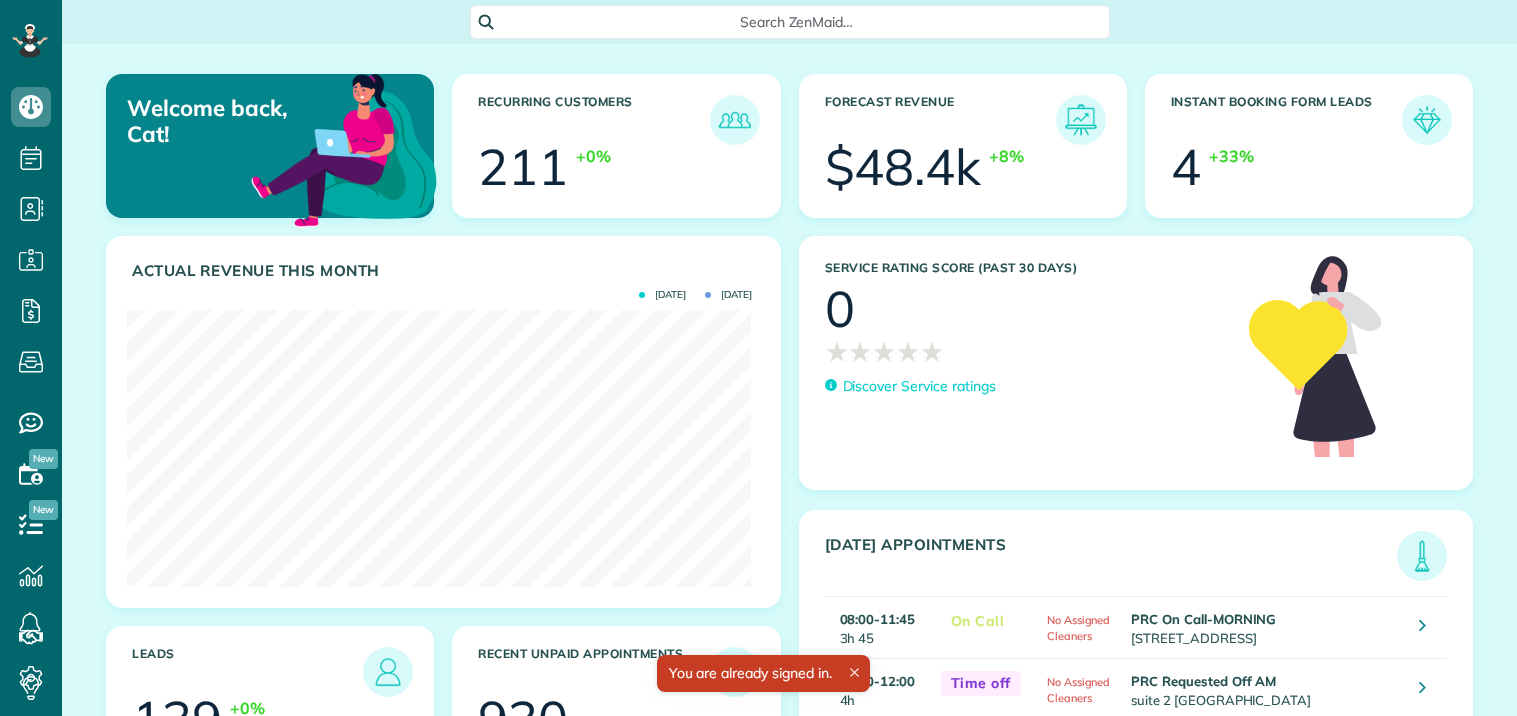 scroll, scrollTop: 0, scrollLeft: 0, axis: both 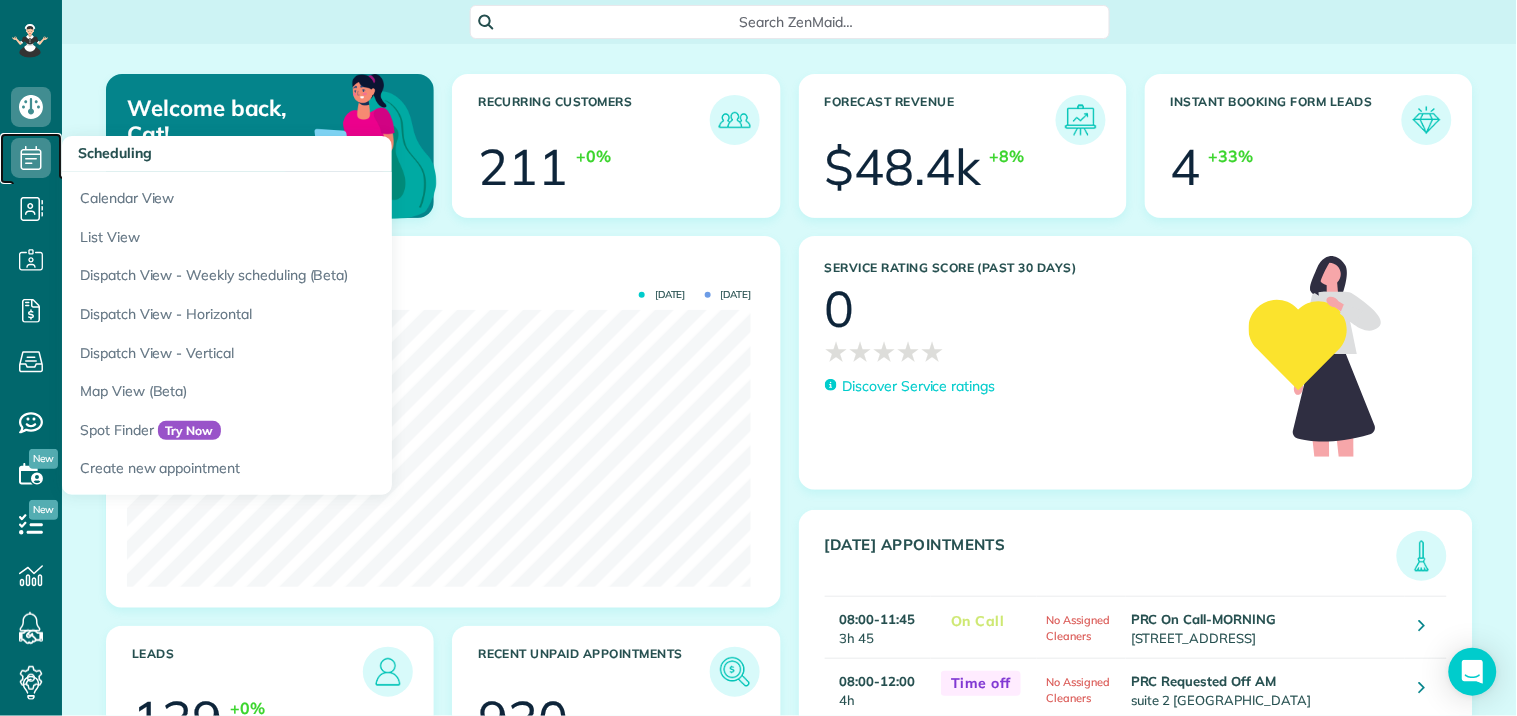 click 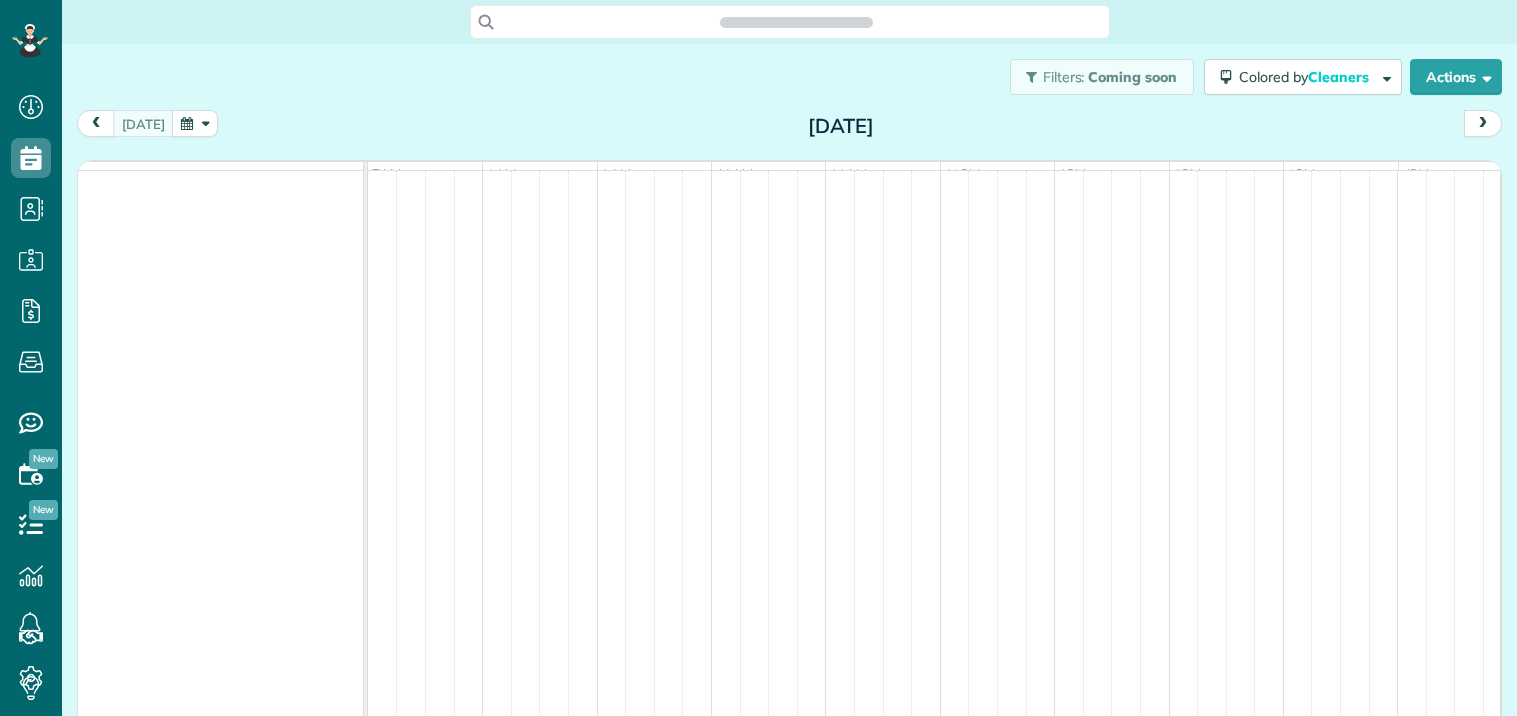 scroll, scrollTop: 0, scrollLeft: 0, axis: both 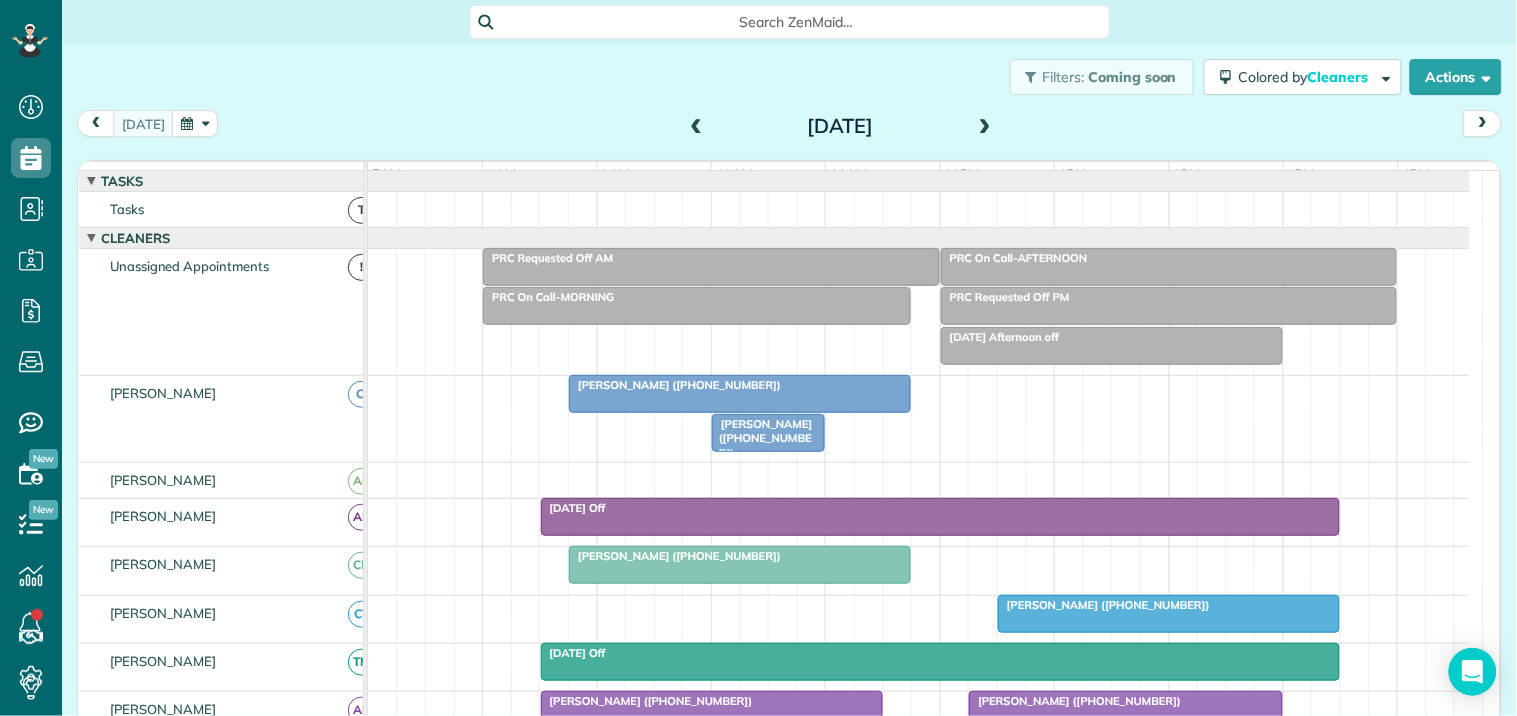 click at bounding box center (195, 123) 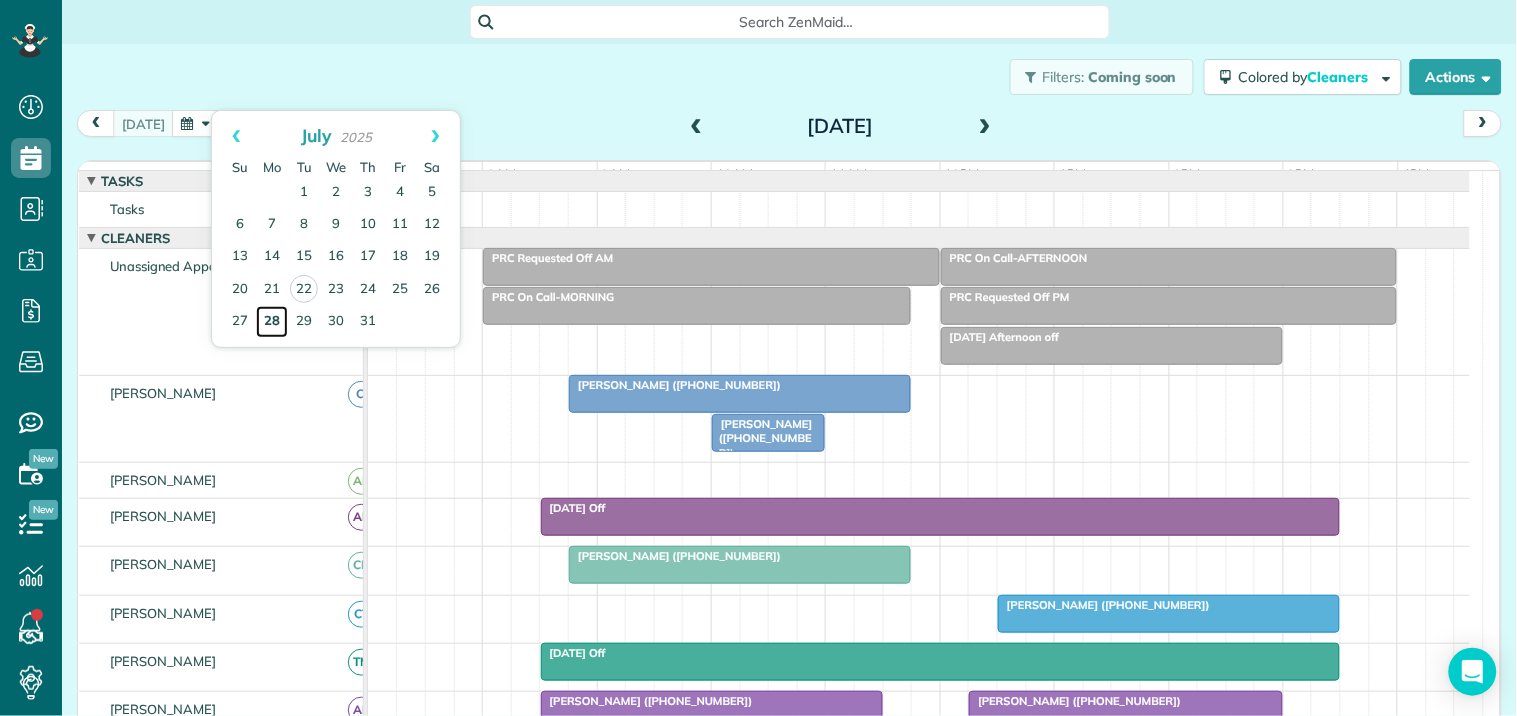 click on "28" at bounding box center (272, 322) 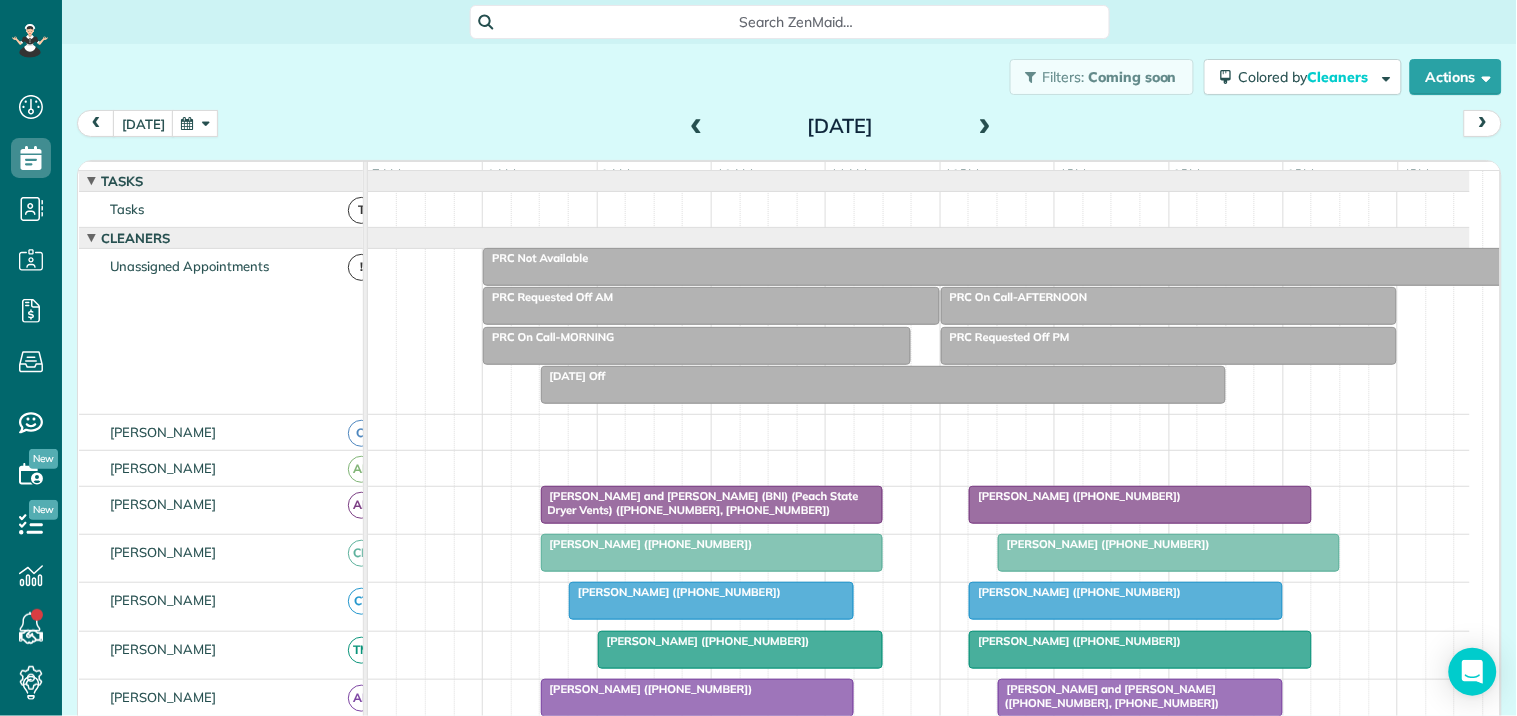 scroll, scrollTop: 107, scrollLeft: 0, axis: vertical 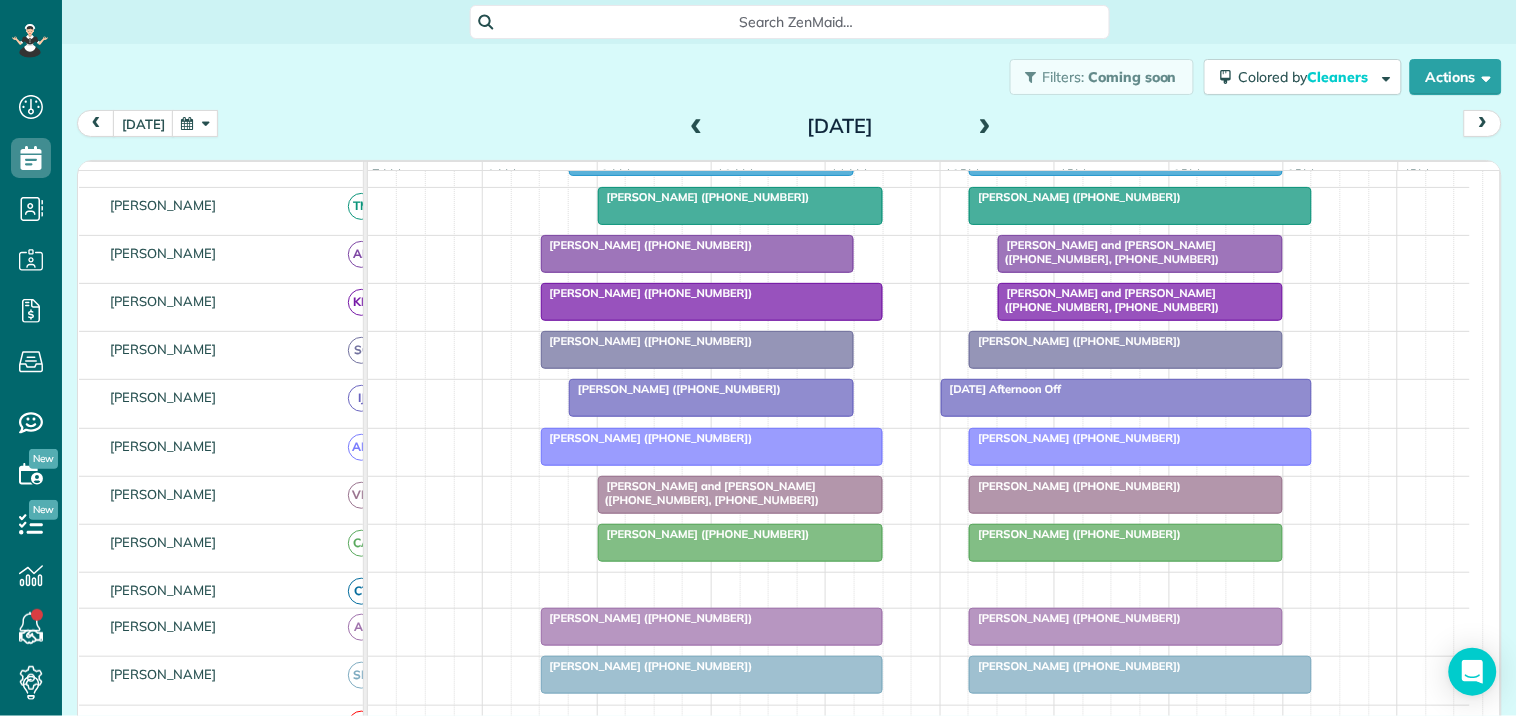 click at bounding box center [985, 127] 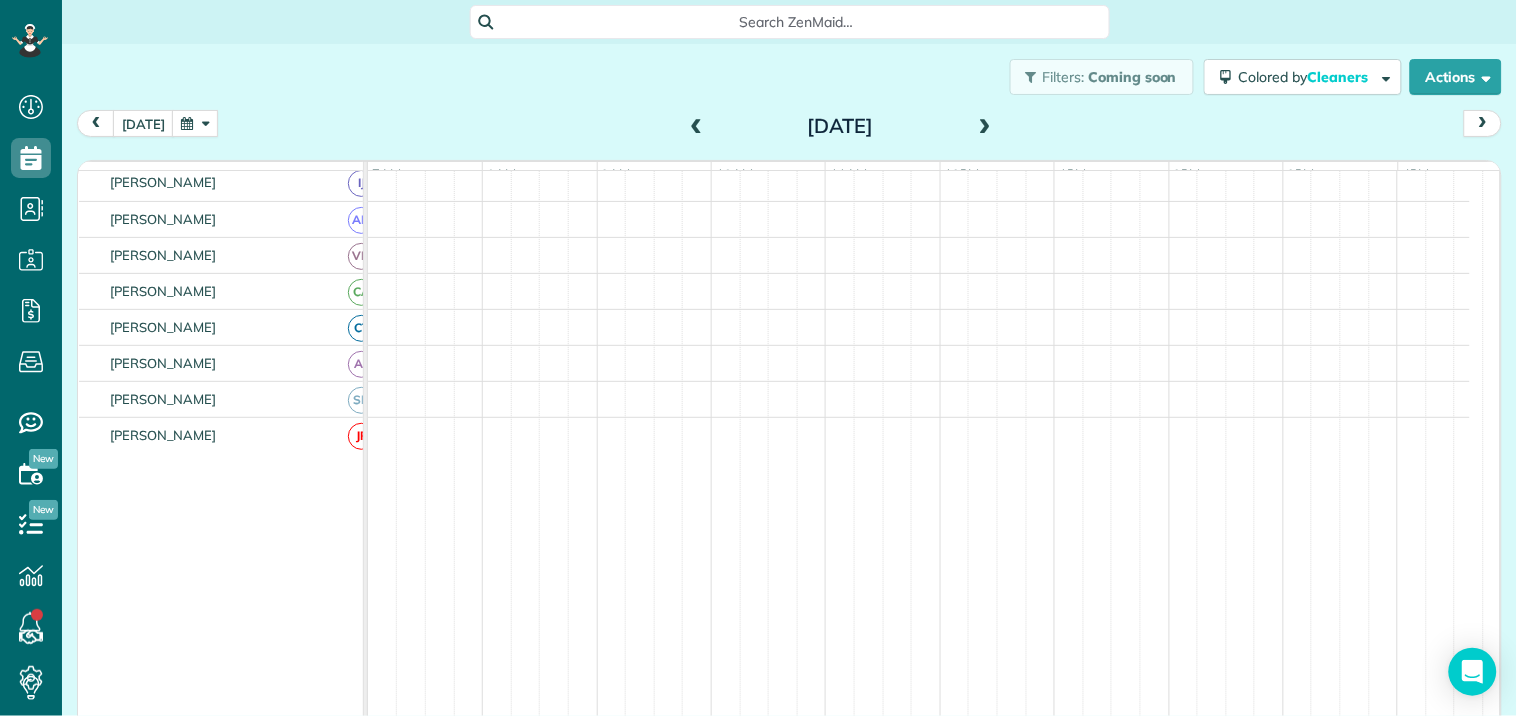 scroll, scrollTop: 277, scrollLeft: 0, axis: vertical 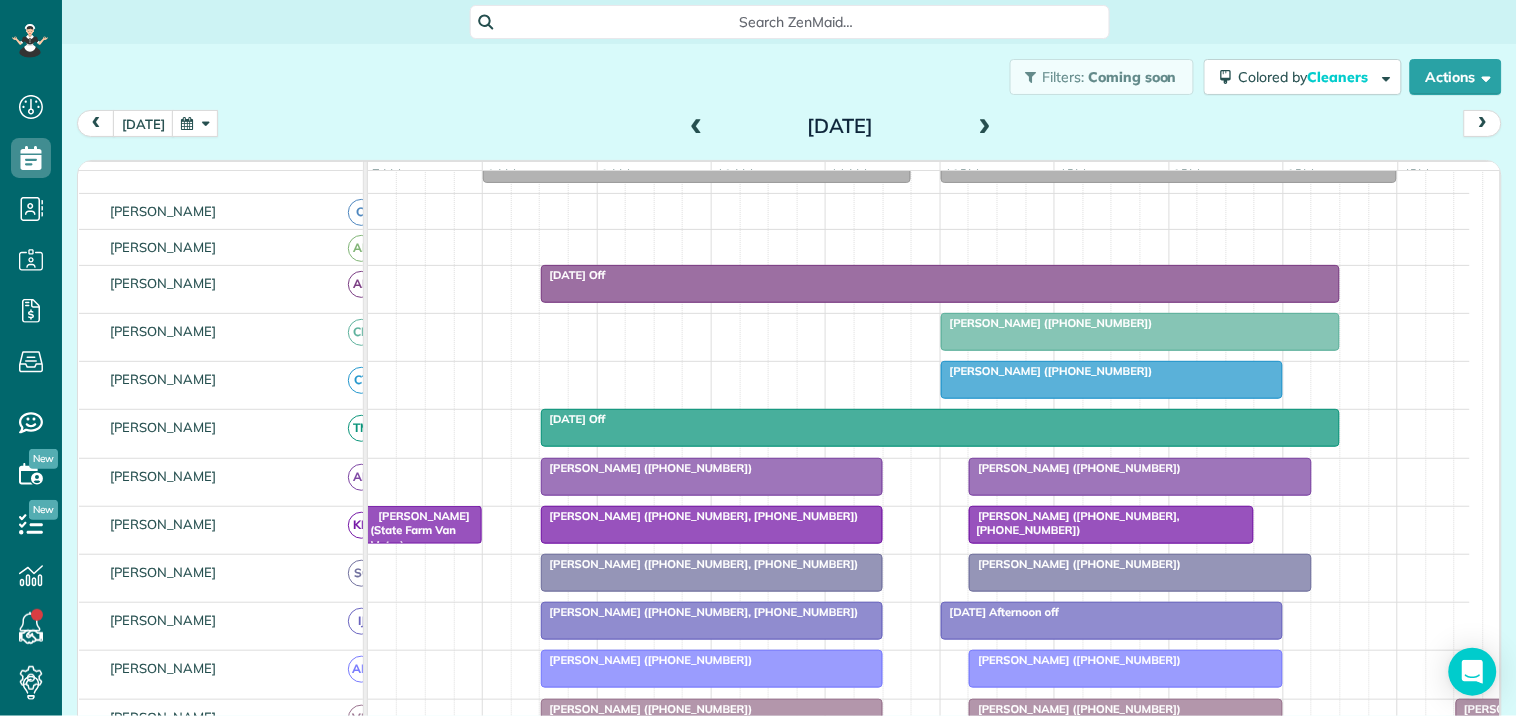 click at bounding box center [697, 127] 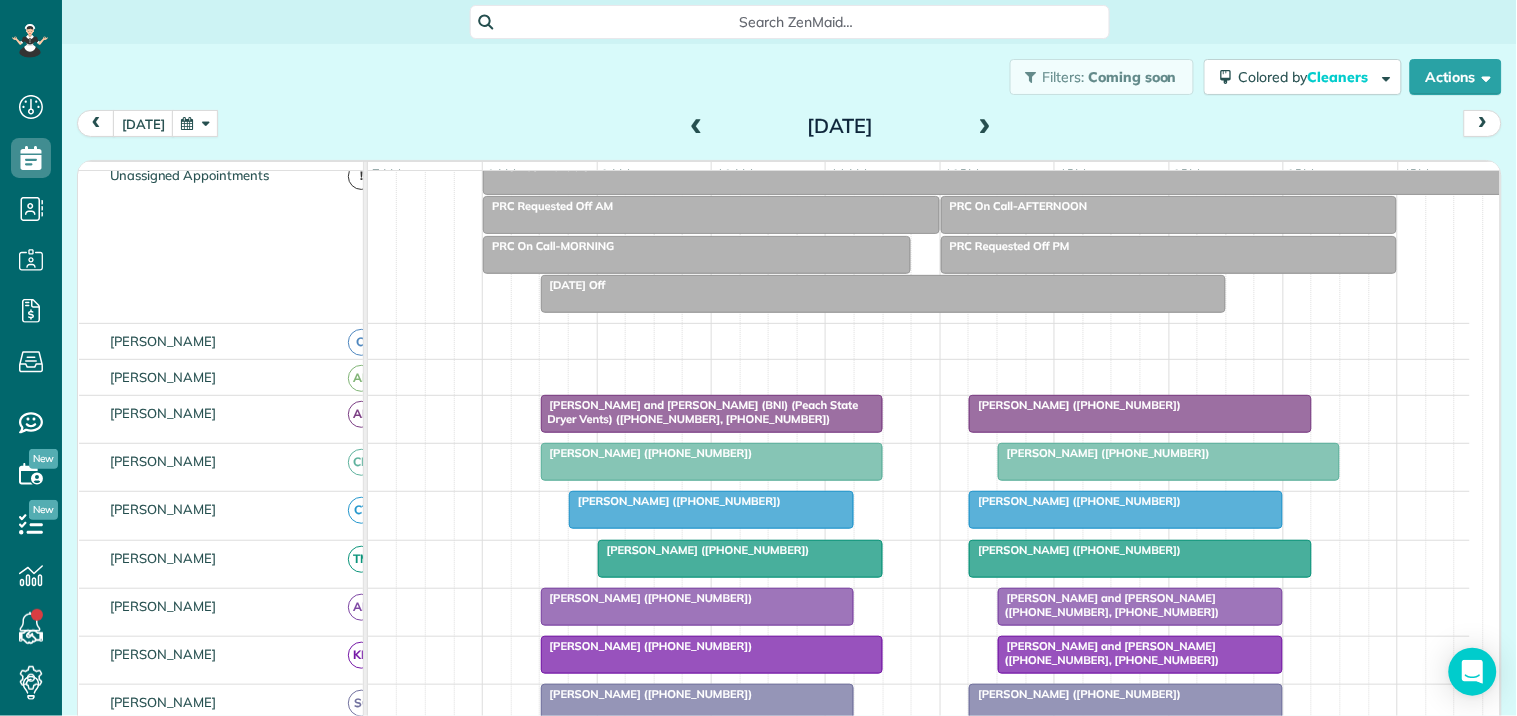 scroll, scrollTop: 221, scrollLeft: 0, axis: vertical 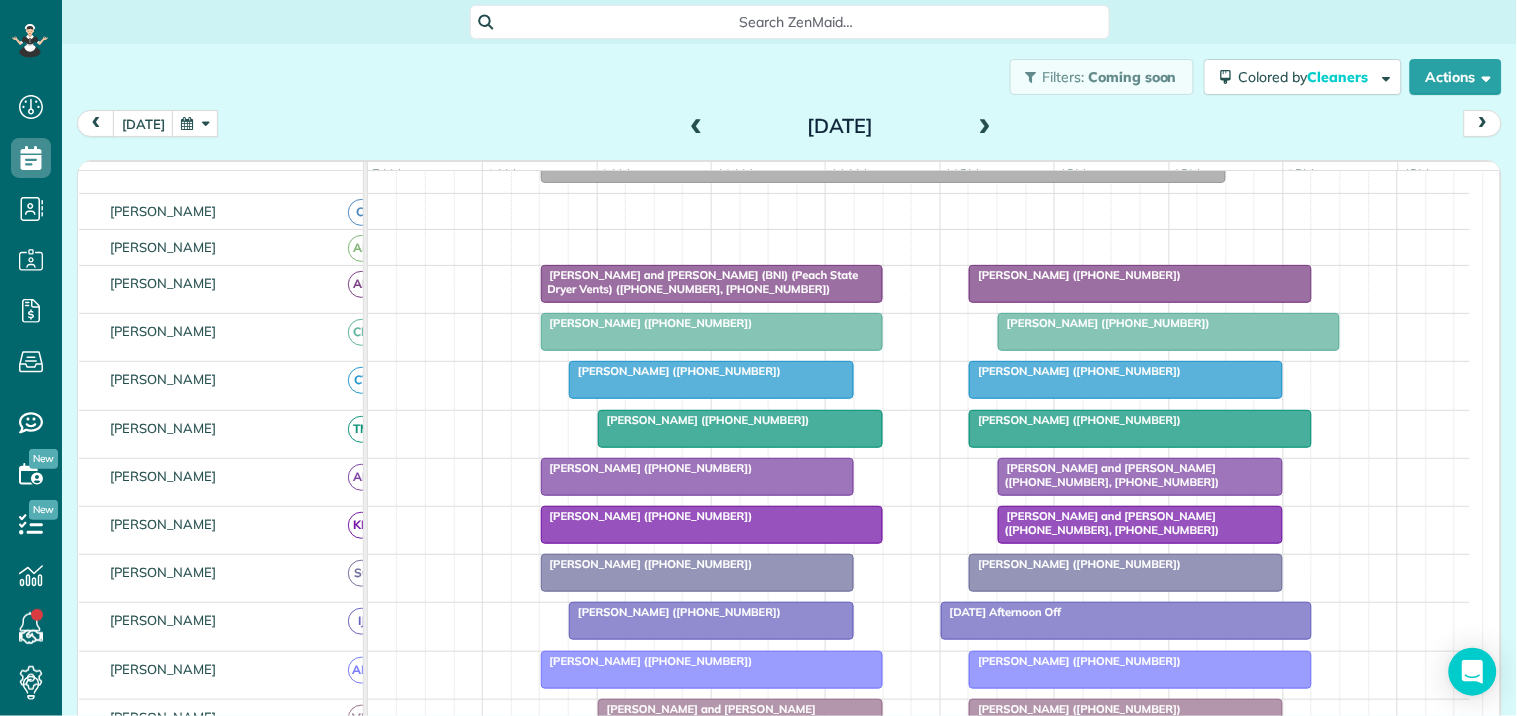 click at bounding box center [711, 380] 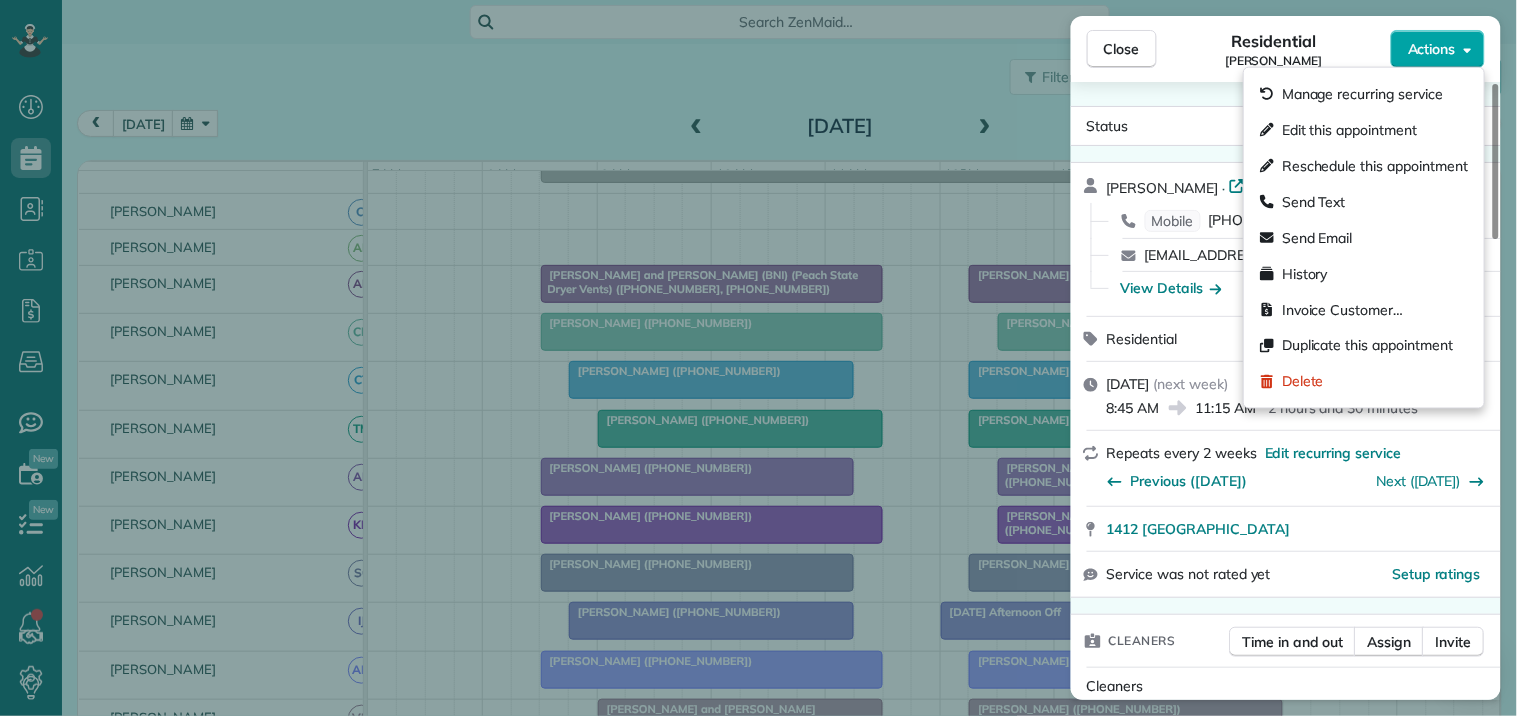 click on "Actions" at bounding box center [1432, 49] 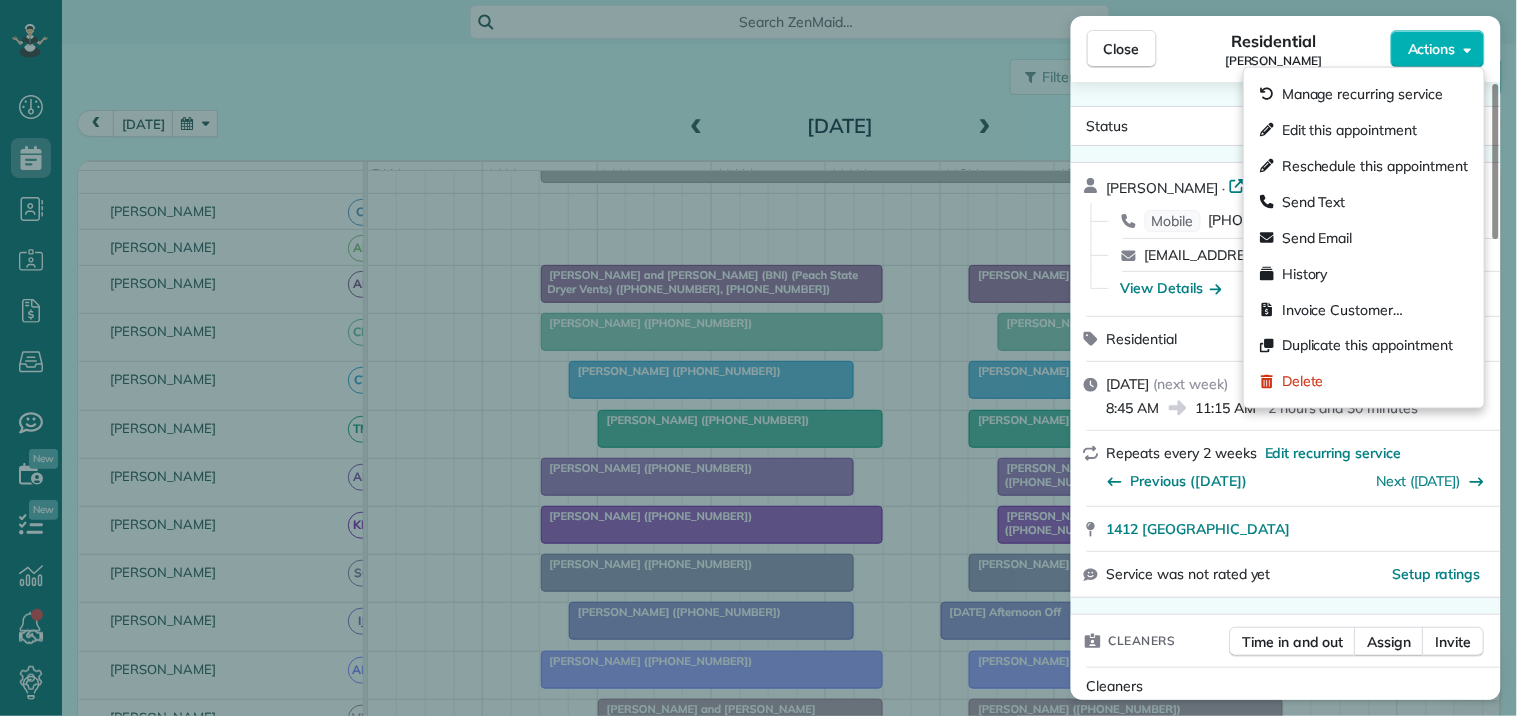 click on "Residential Abby Altman" at bounding box center [1274, 49] 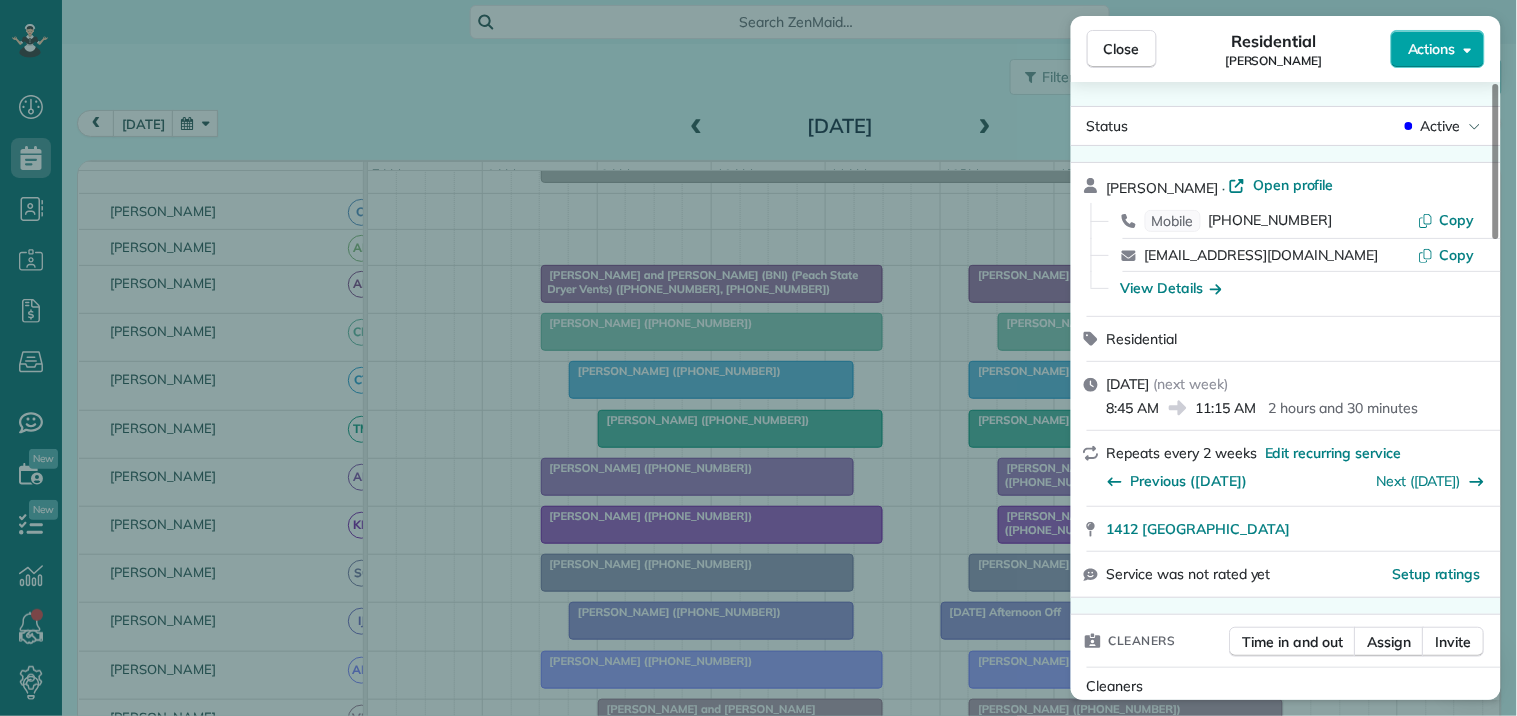 click on "Actions" at bounding box center (1432, 49) 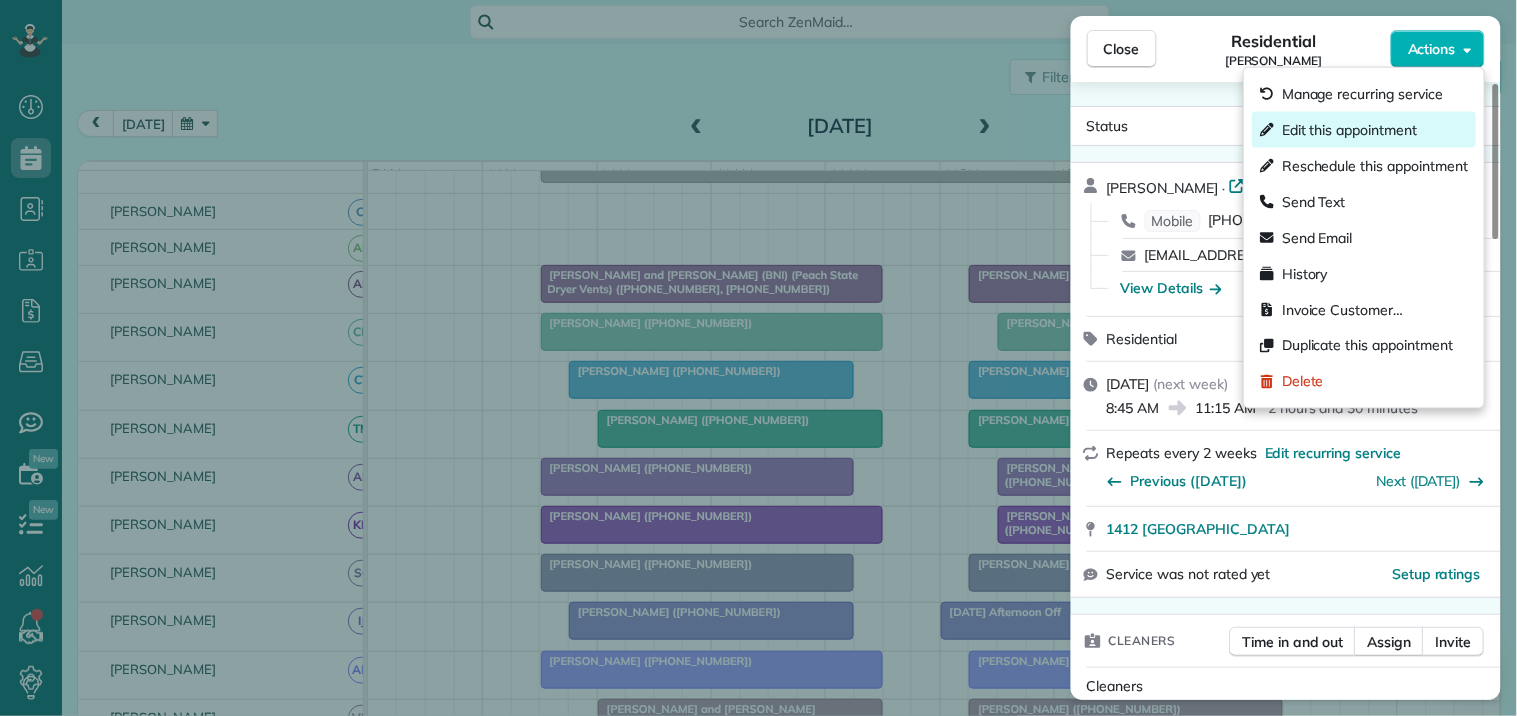 click on "Edit this appointment" at bounding box center (1349, 130) 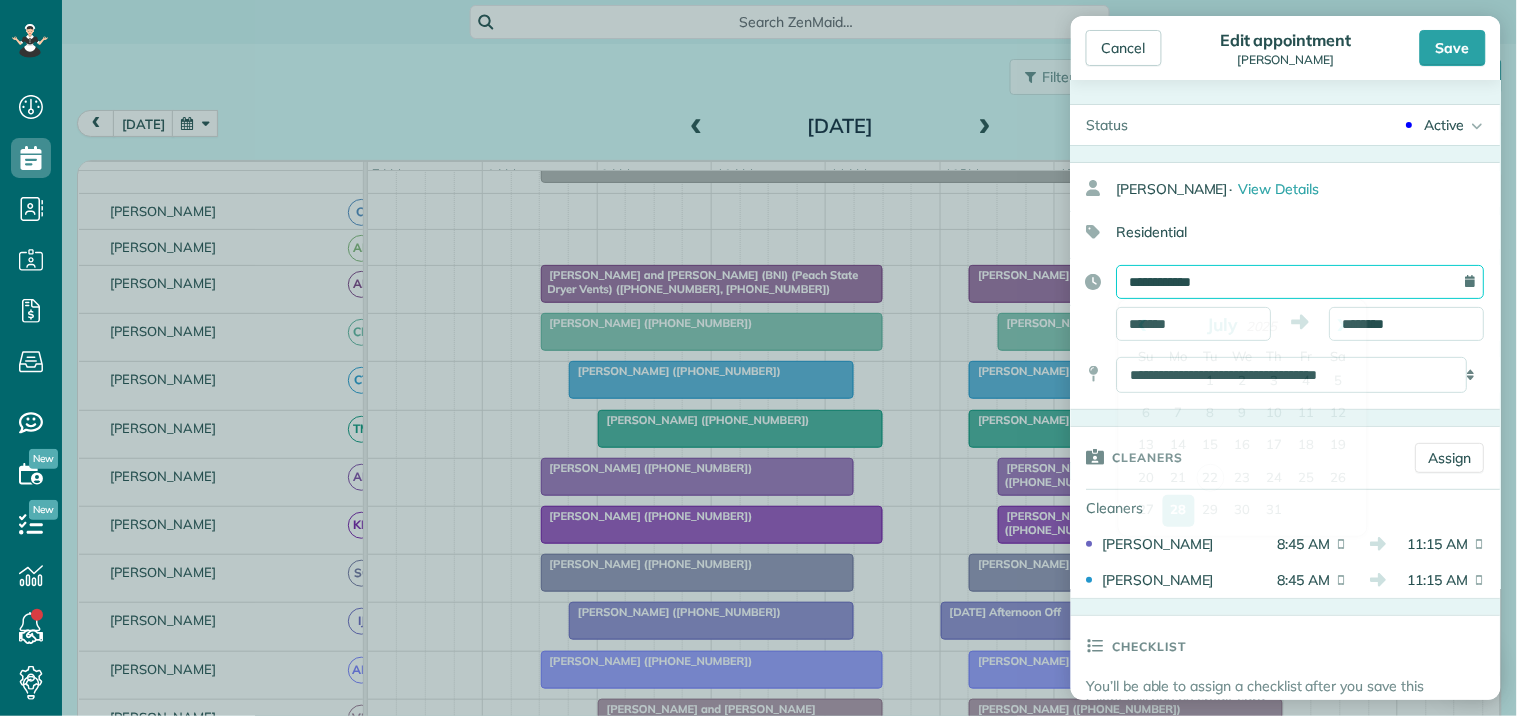 click on "**********" at bounding box center (1301, 282) 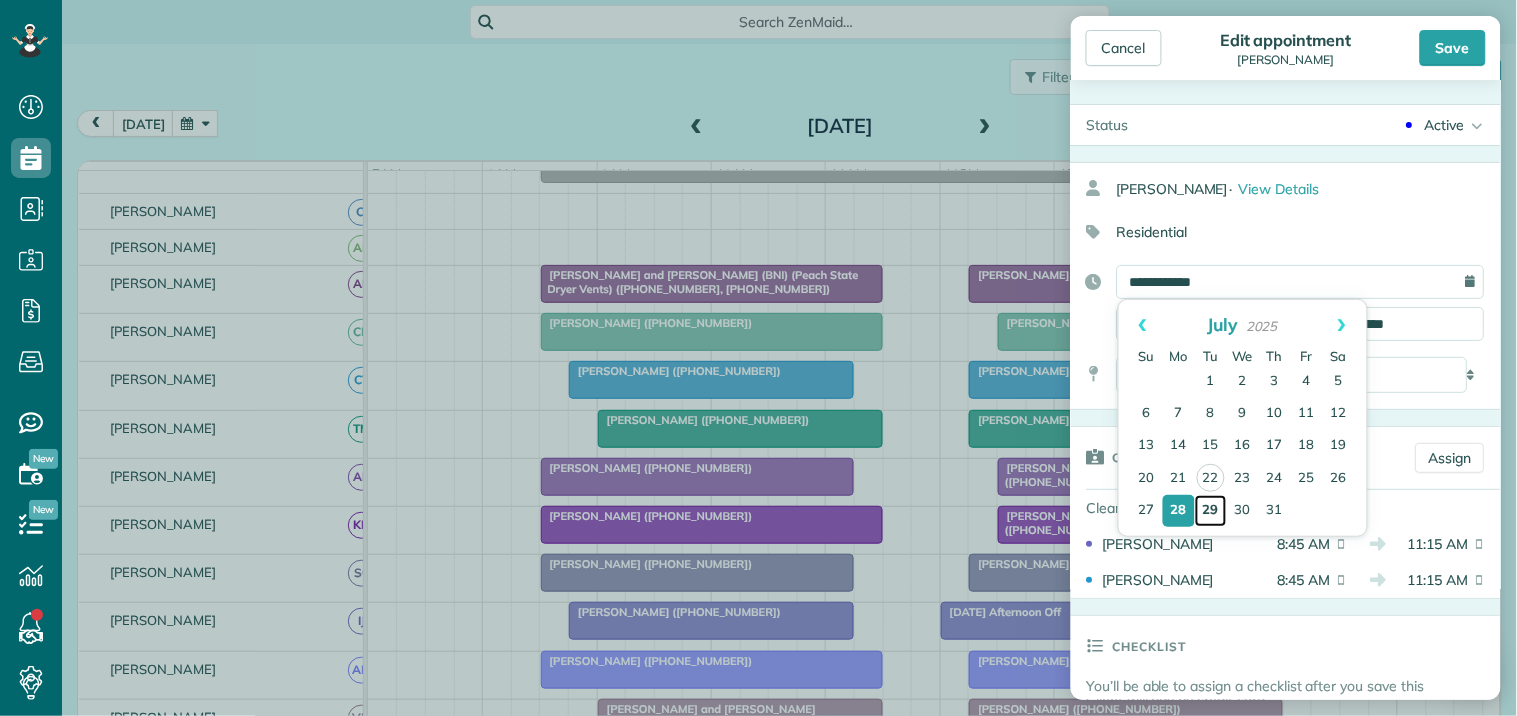 click on "29" at bounding box center [1211, 511] 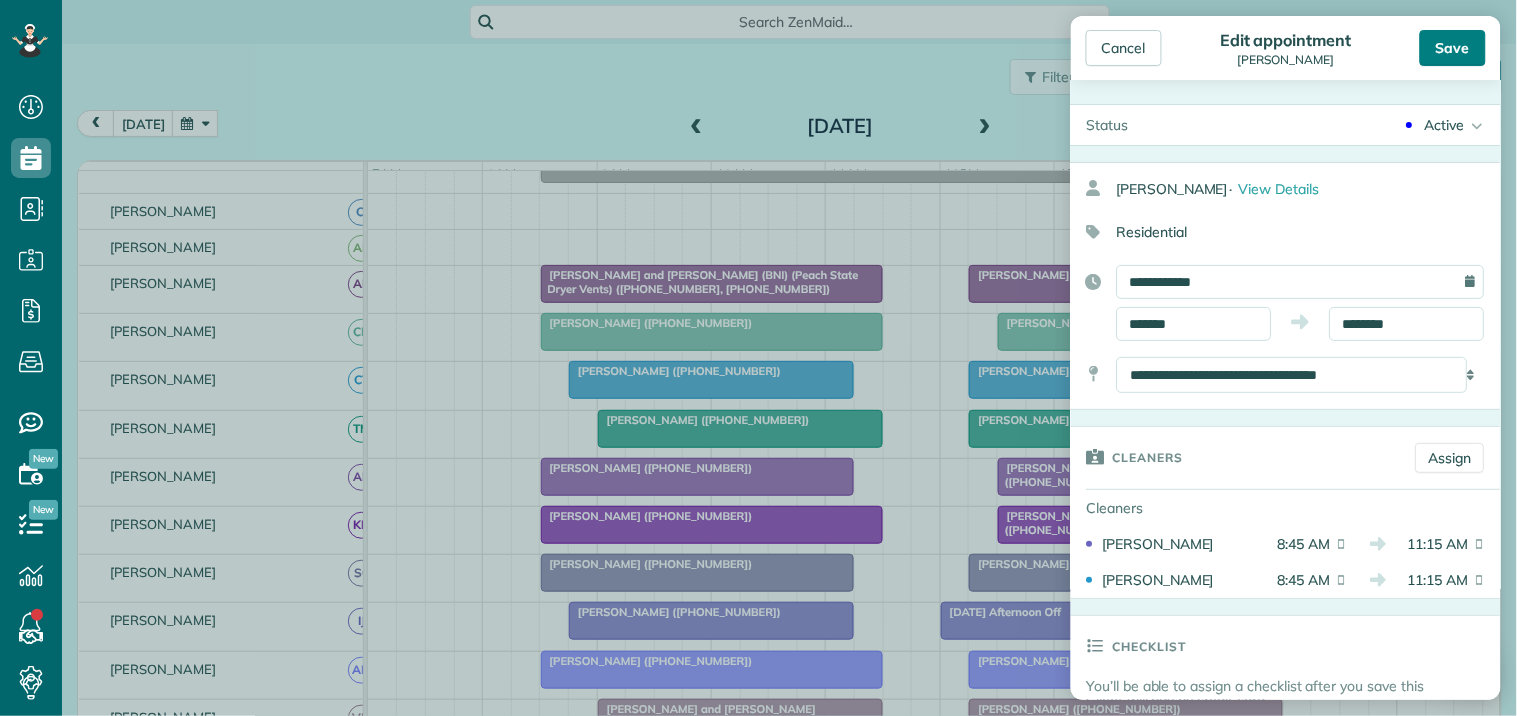 click on "Save" at bounding box center (1453, 48) 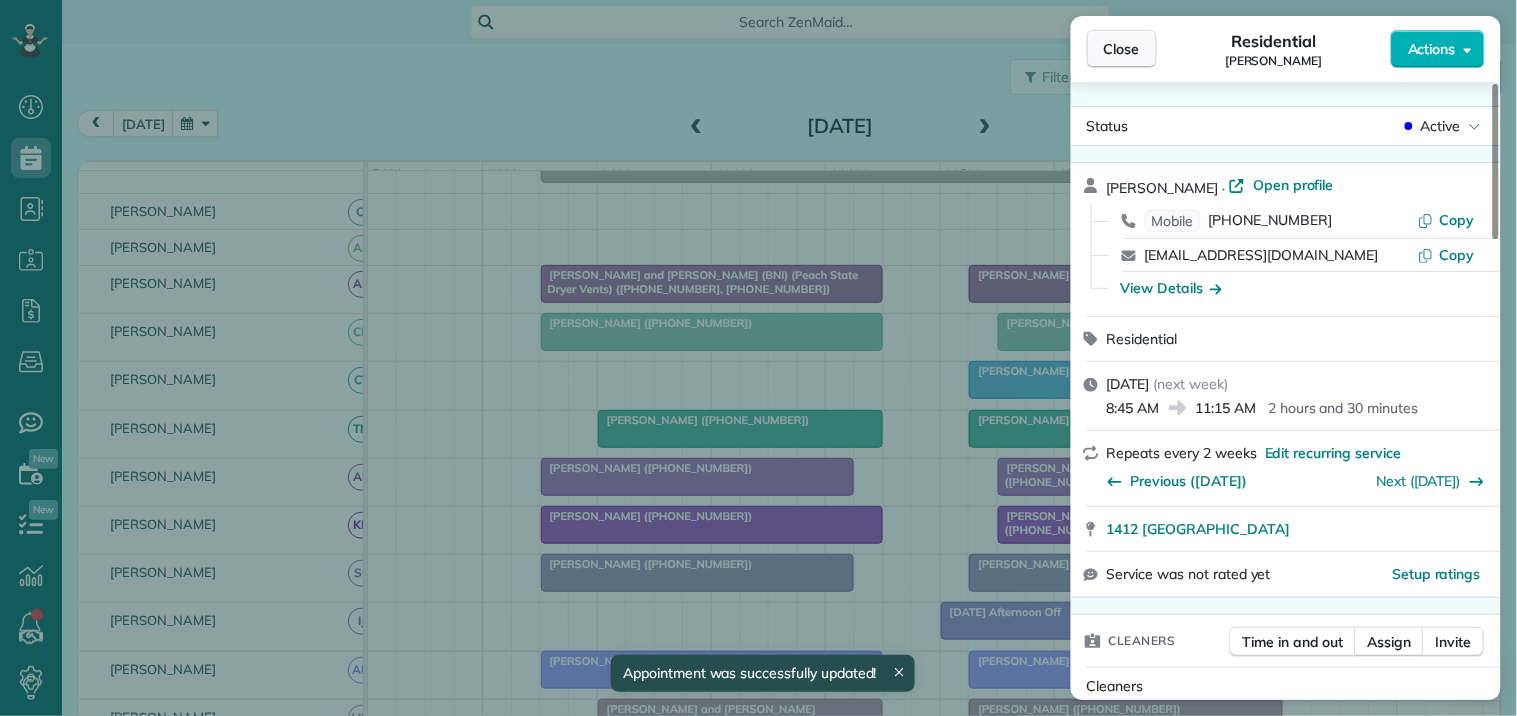 click on "Close" at bounding box center (1122, 49) 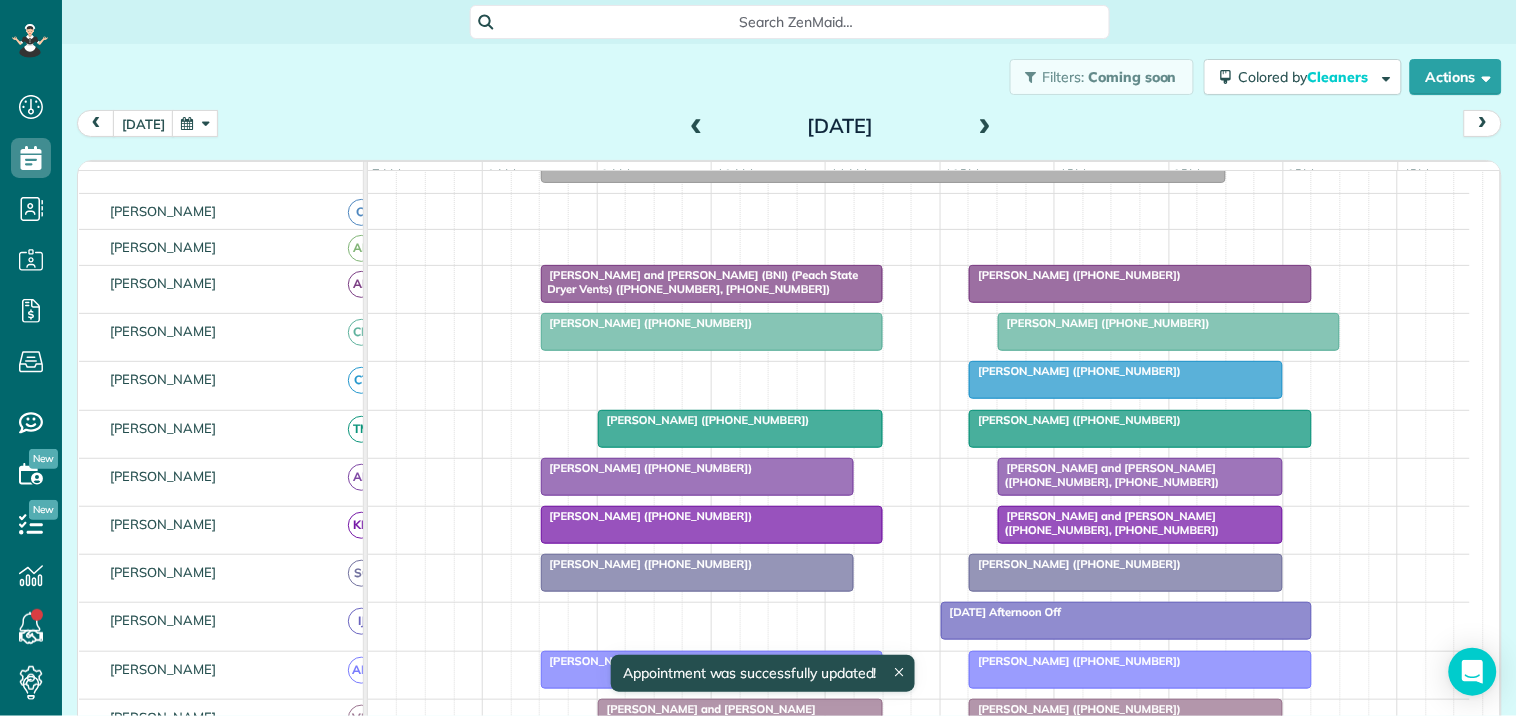 click at bounding box center [985, 127] 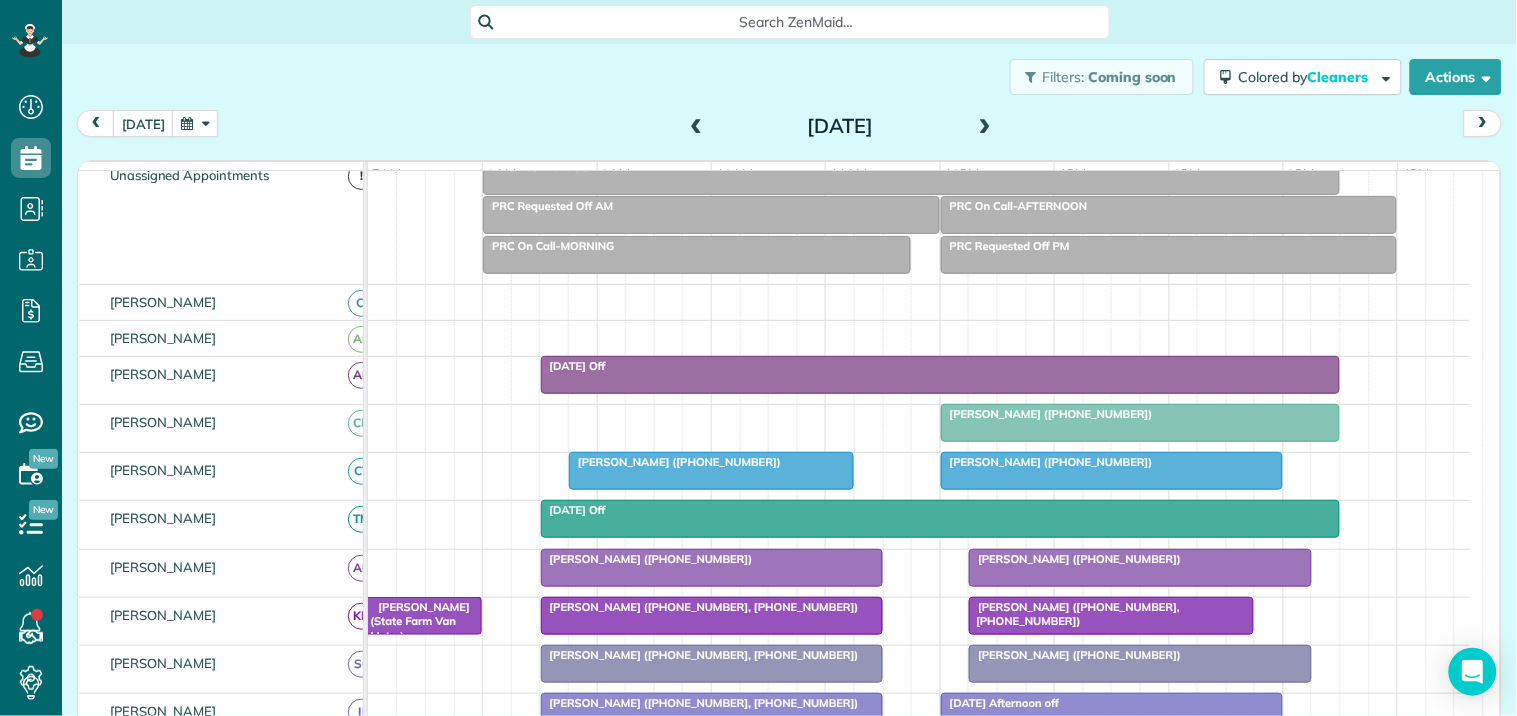 scroll, scrollTop: 182, scrollLeft: 0, axis: vertical 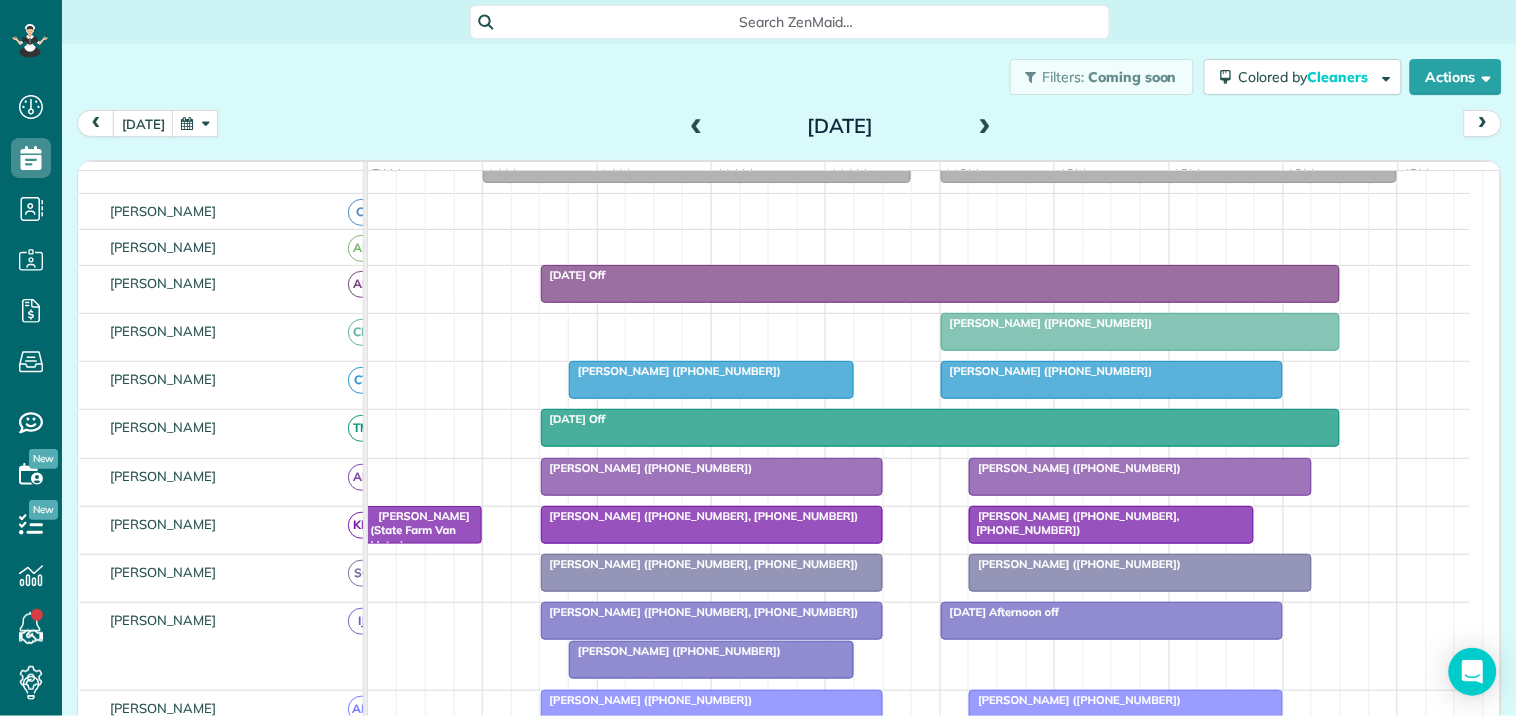 click on "Ms. Abby Altman (+16123851922)" at bounding box center (675, 371) 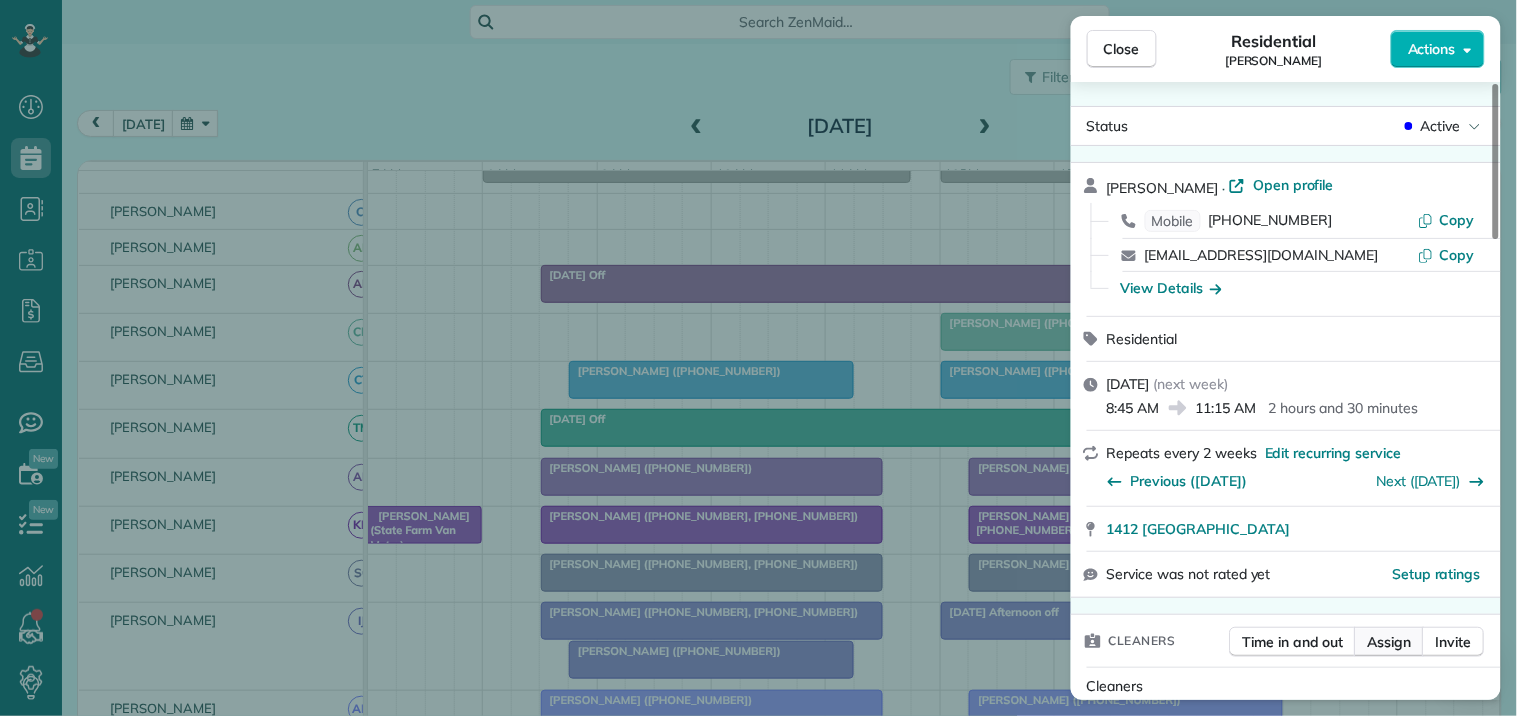click on "Assign" at bounding box center [1390, 642] 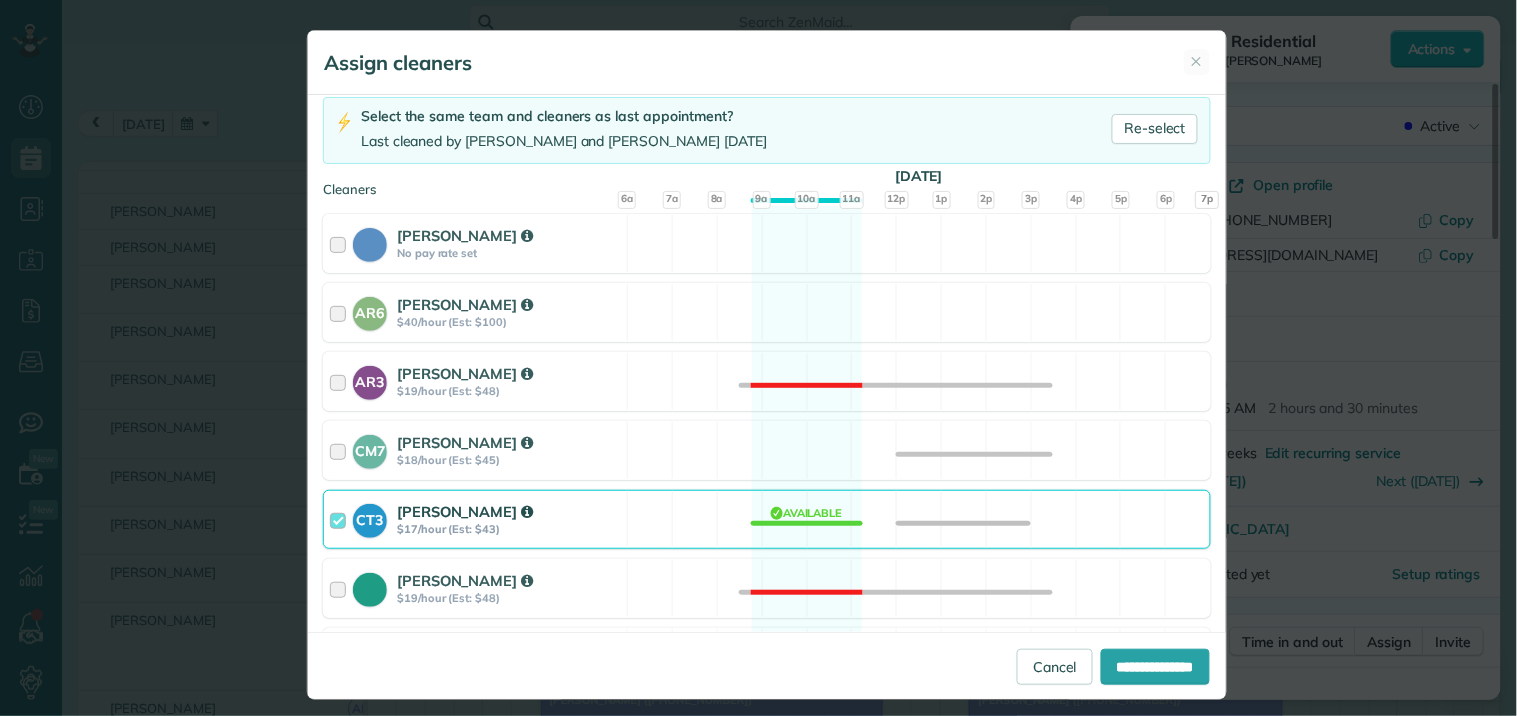 scroll, scrollTop: 222, scrollLeft: 0, axis: vertical 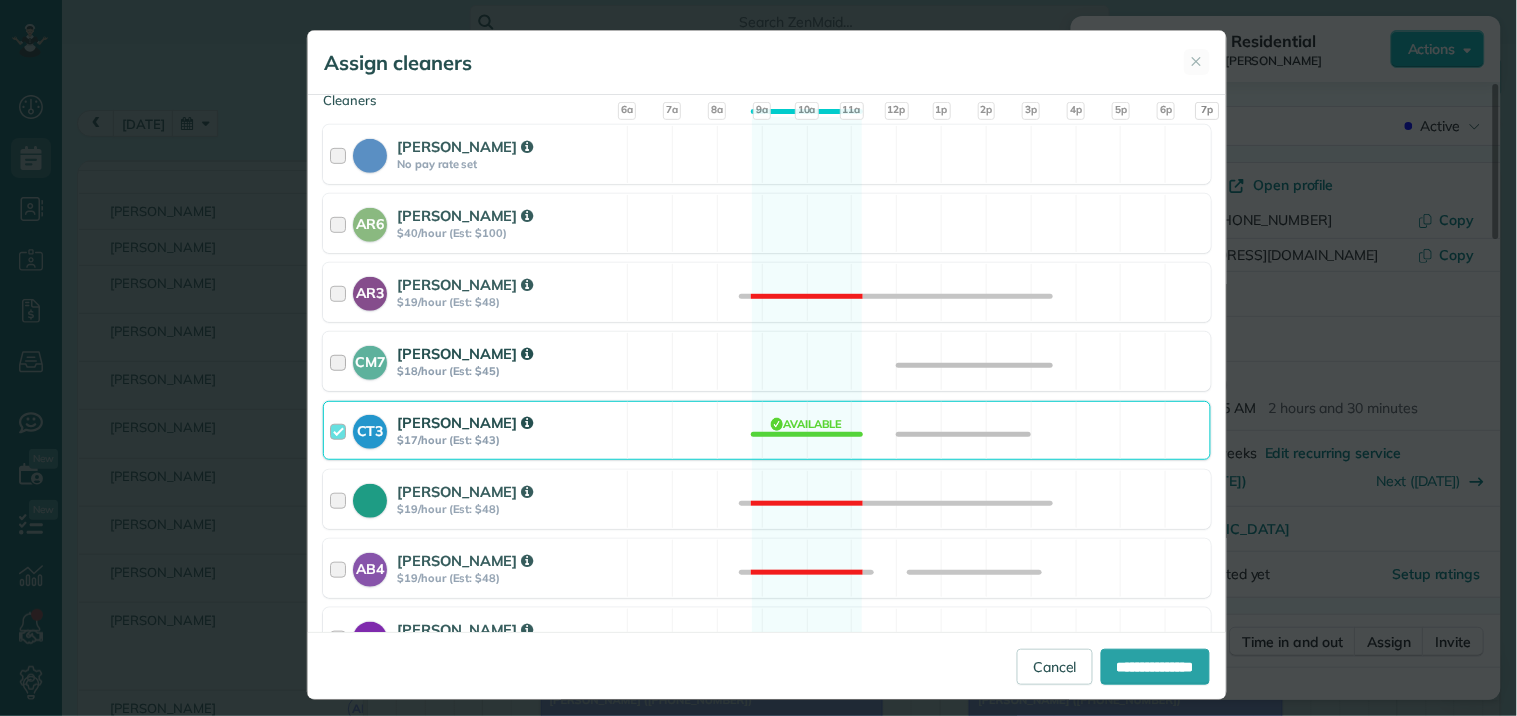 click on "CM7
Caitlin Miller
$18/hour (Est: $45)
Available" at bounding box center (767, 361) 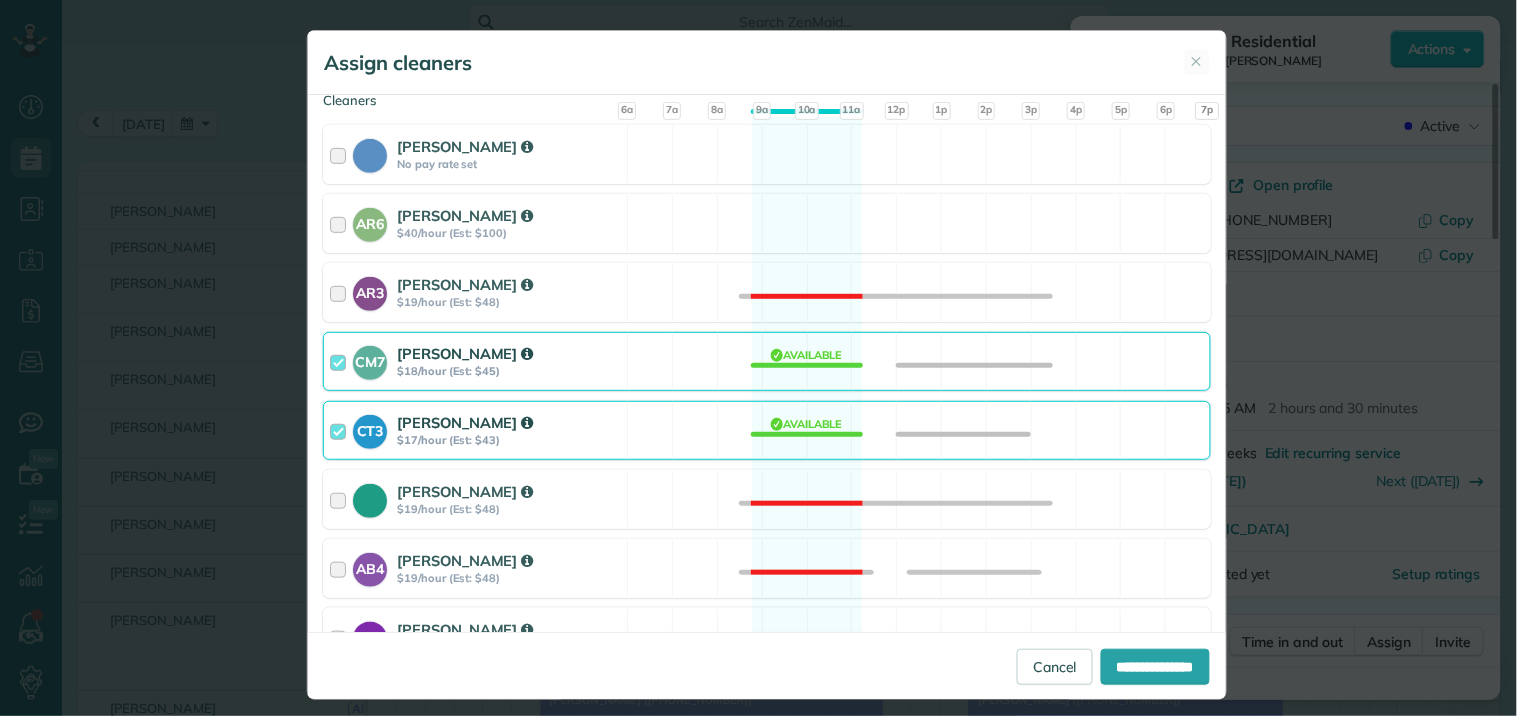 scroll, scrollTop: 777, scrollLeft: 0, axis: vertical 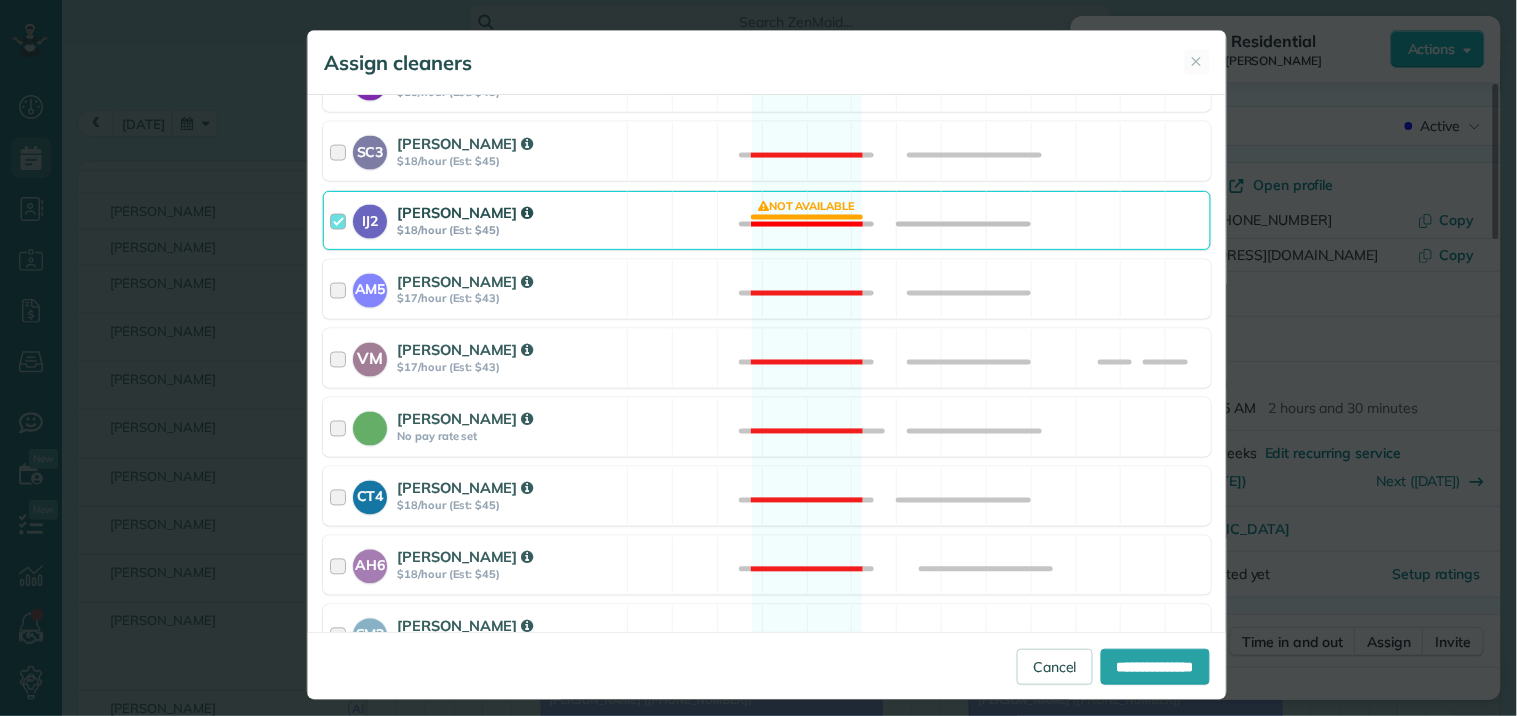 drag, startPoint x: 803, startPoint y: 206, endPoint x: 812, endPoint y: 212, distance: 10.816654 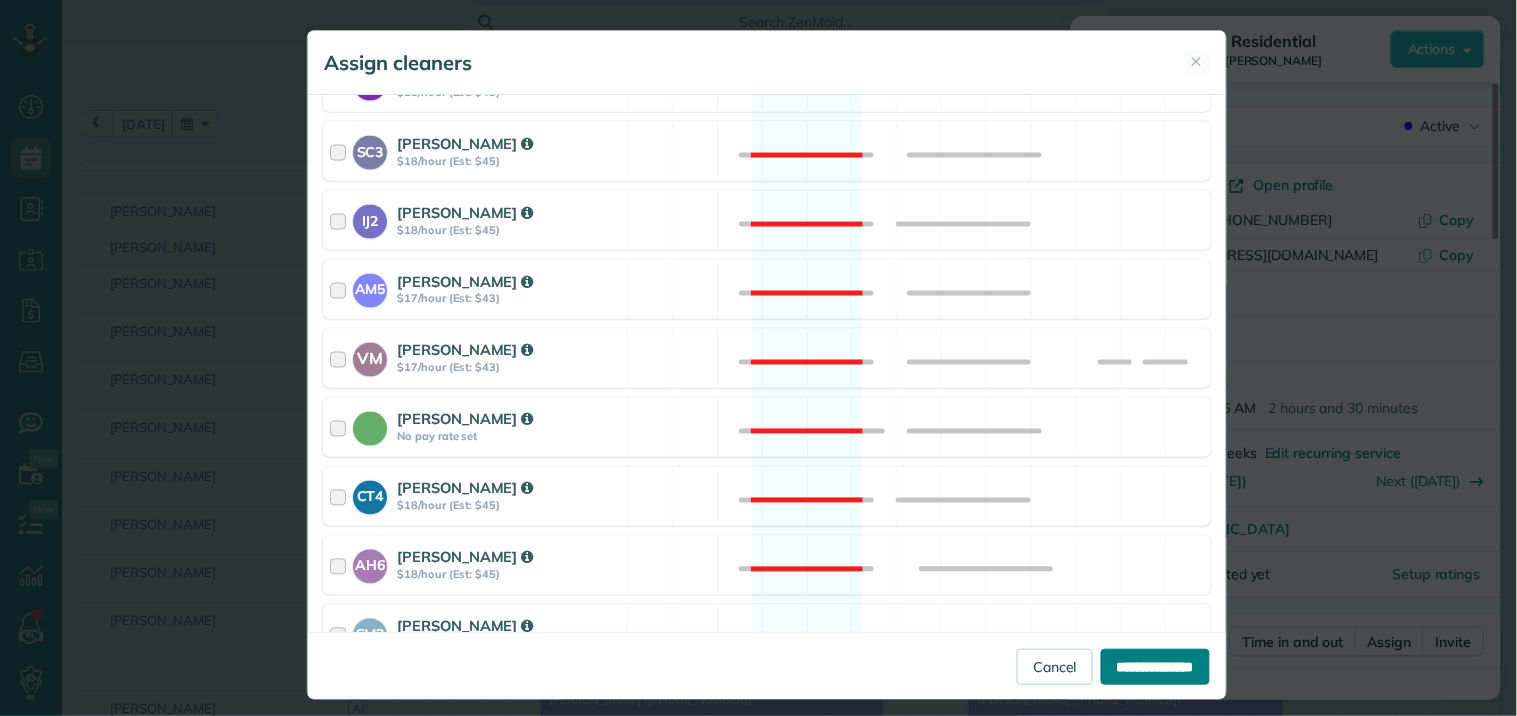 click on "**********" at bounding box center [1155, 667] 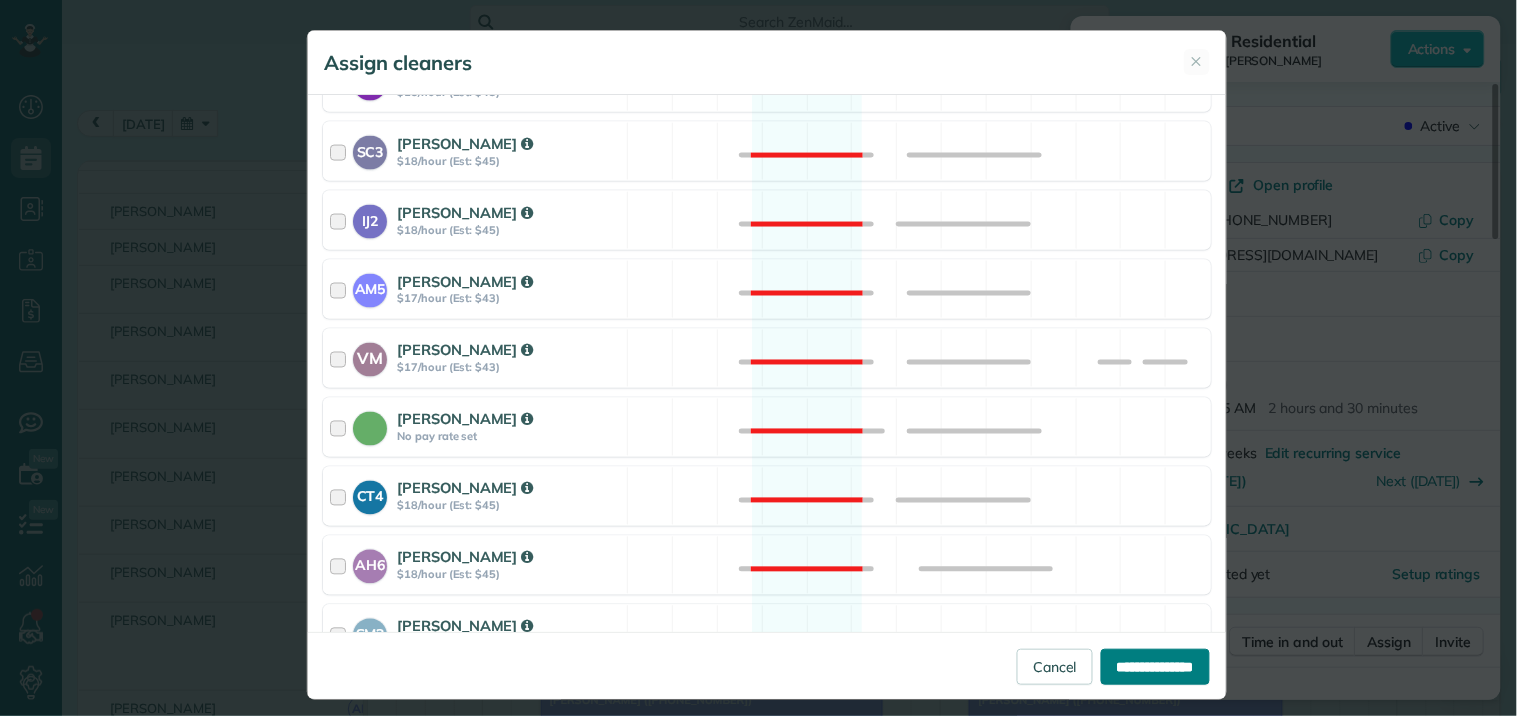 type on "**********" 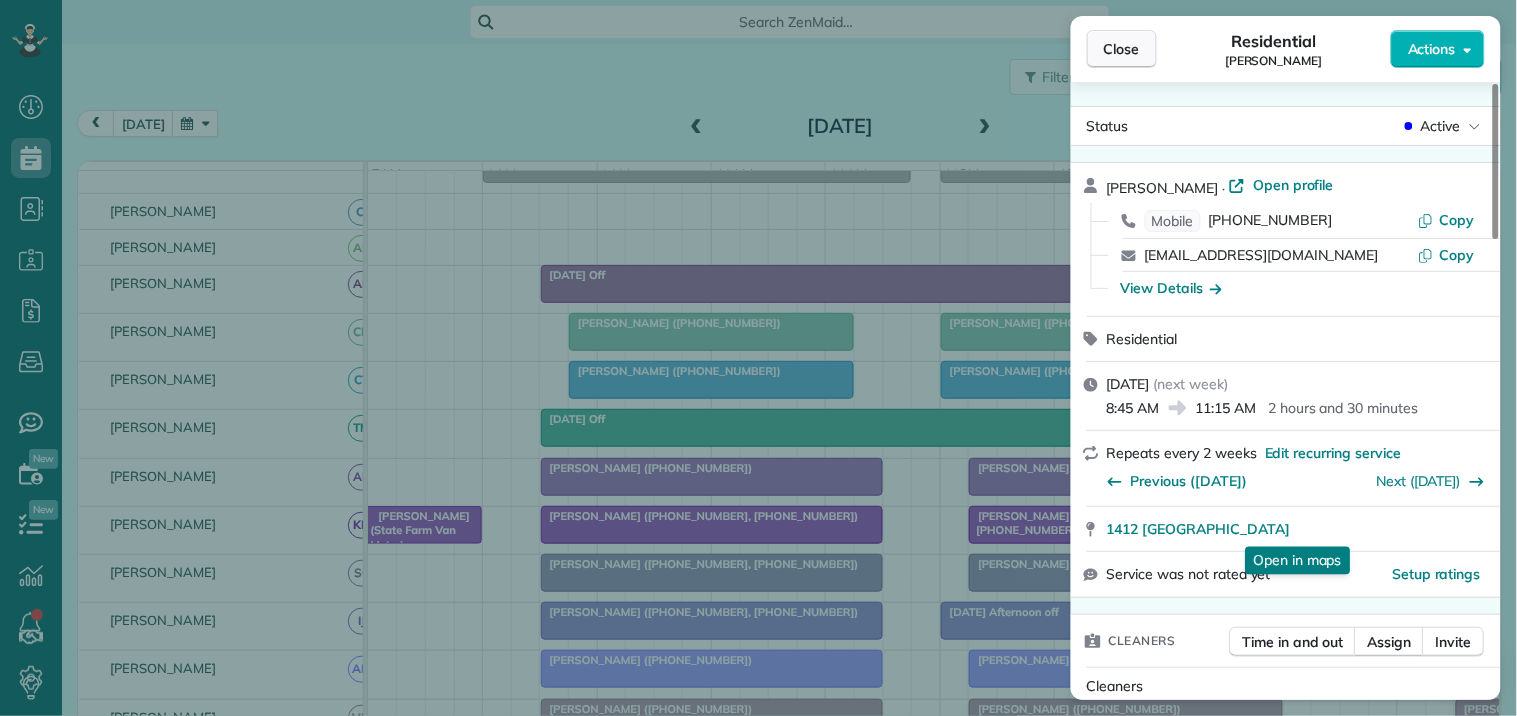 click on "Close" at bounding box center [1122, 49] 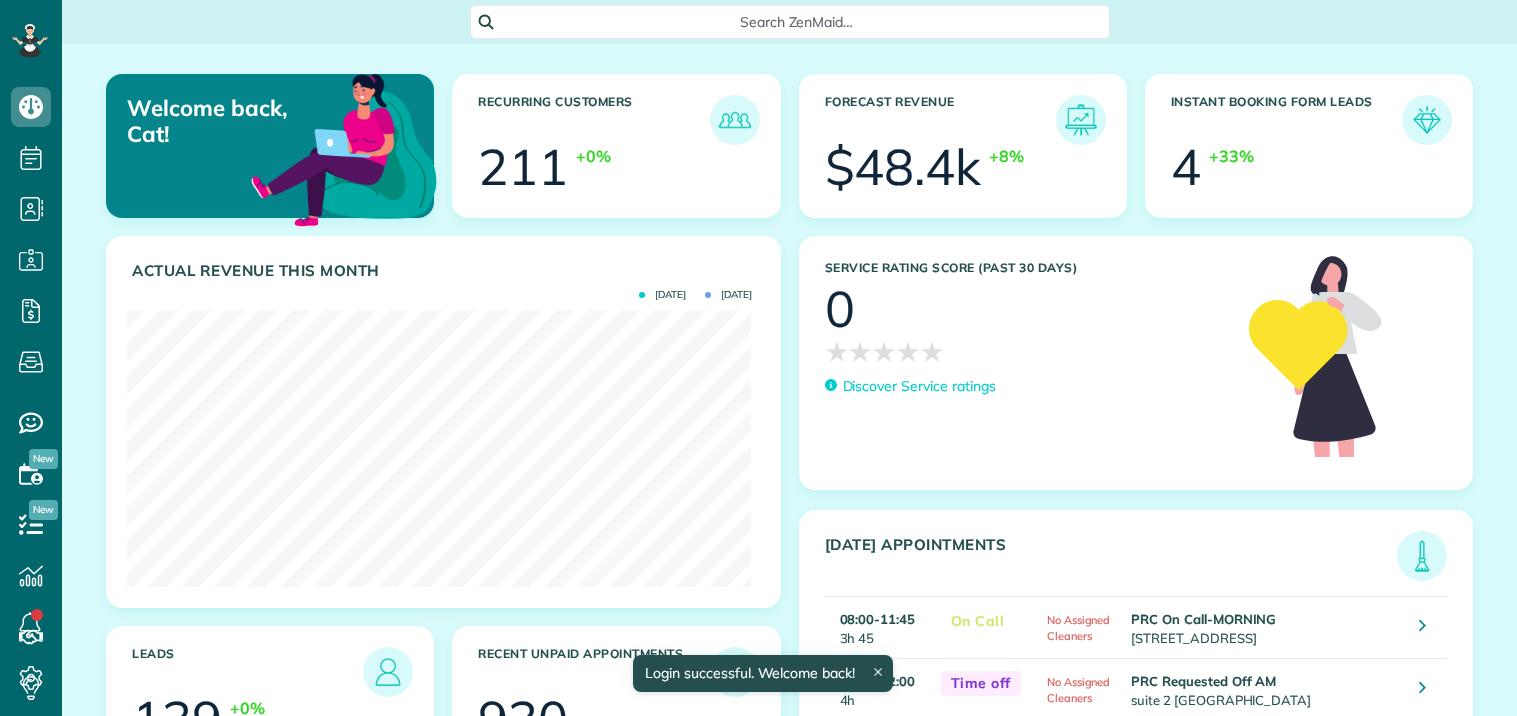 scroll, scrollTop: 0, scrollLeft: 0, axis: both 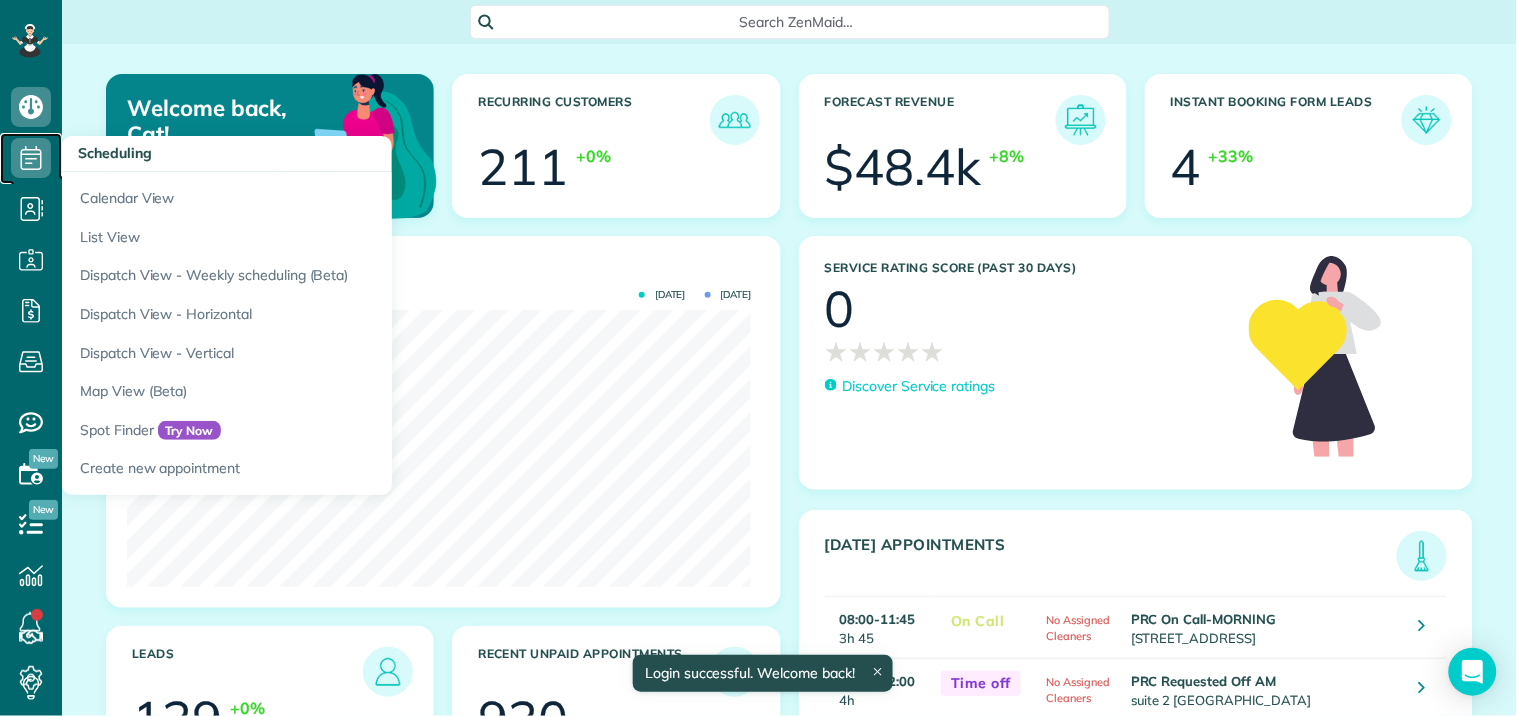 click 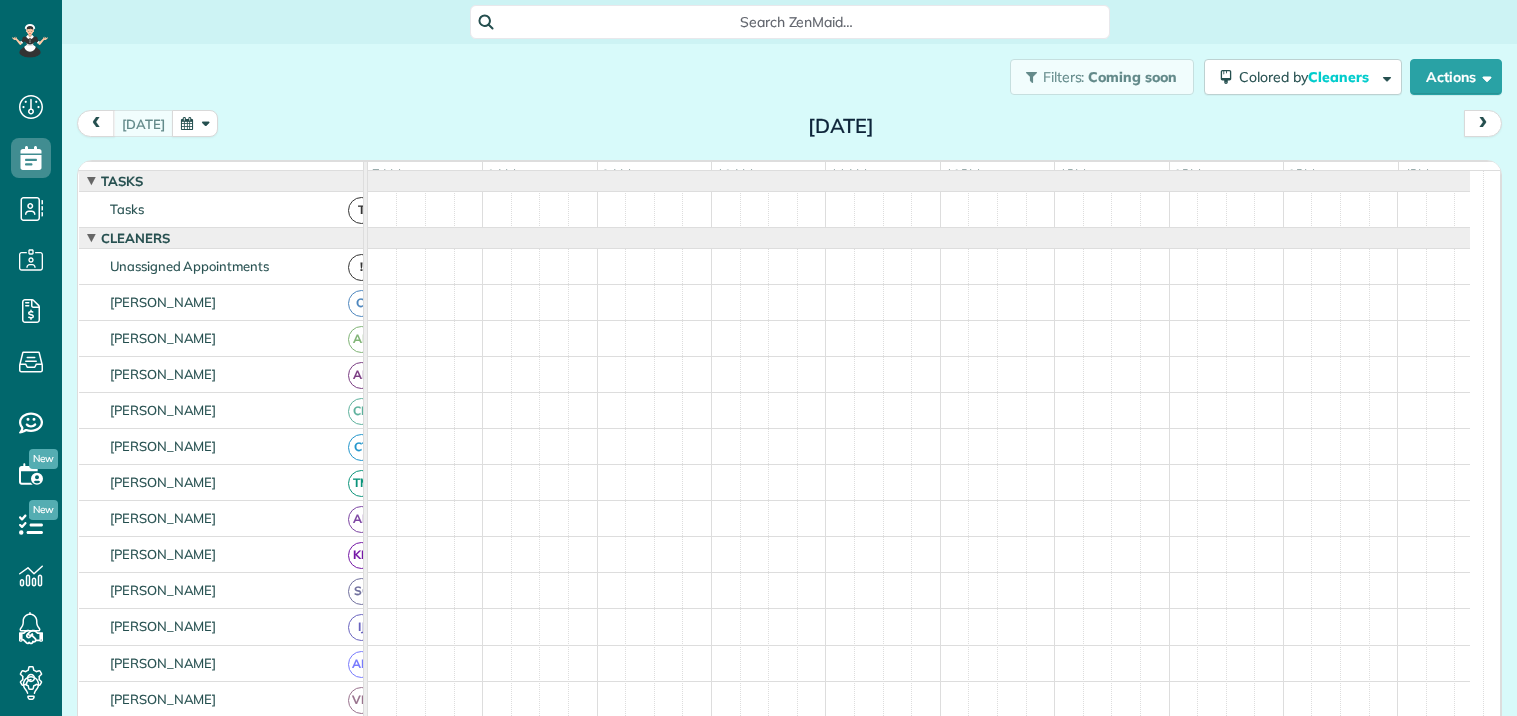 scroll, scrollTop: 0, scrollLeft: 0, axis: both 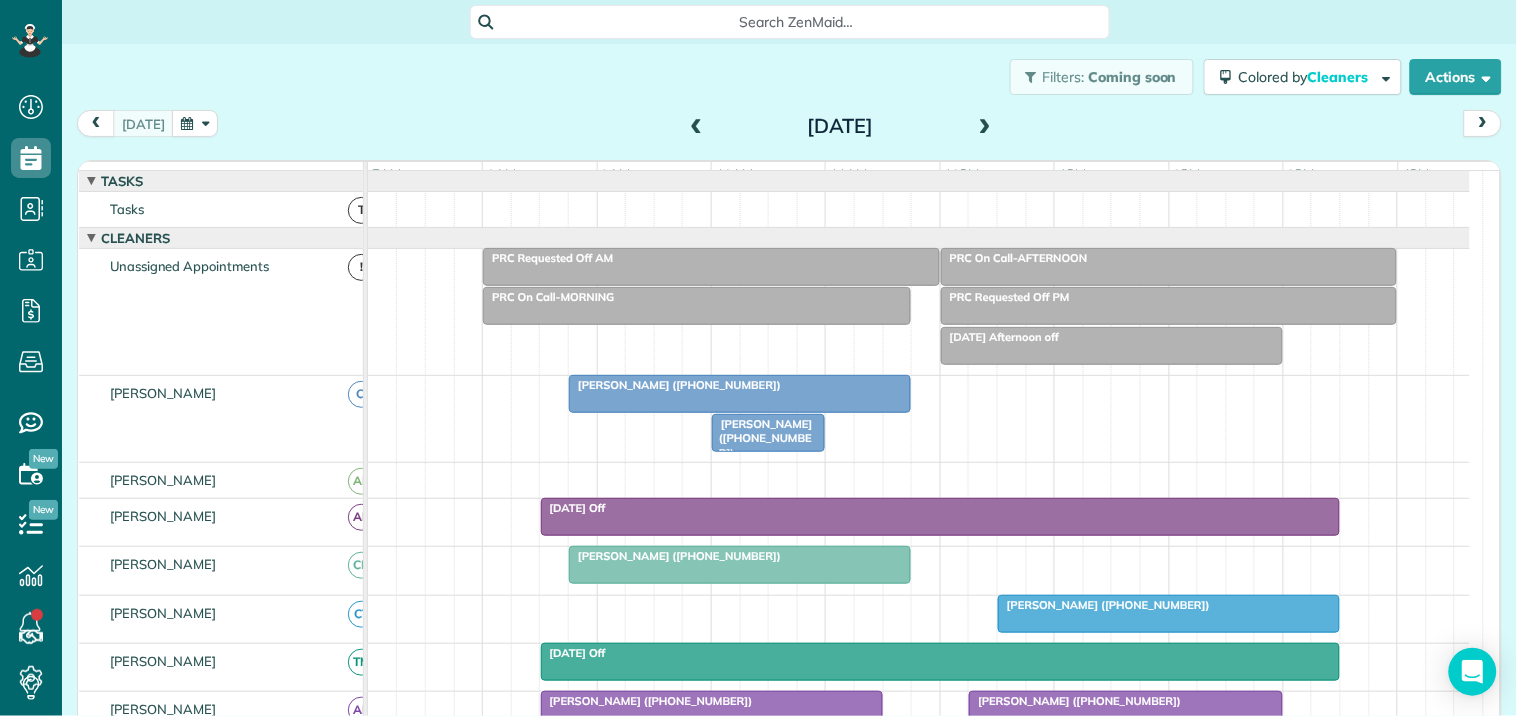 click at bounding box center [697, 127] 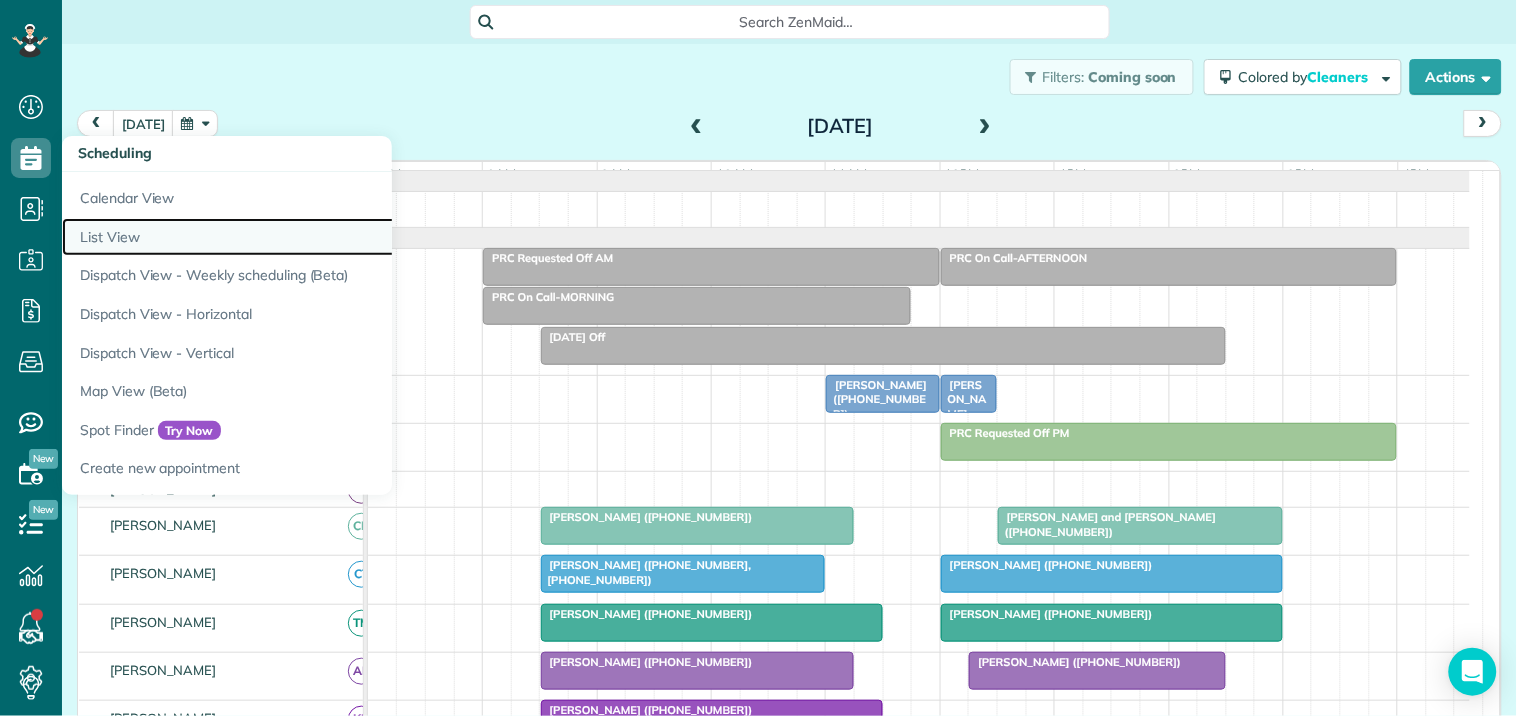 click on "List View" at bounding box center [312, 237] 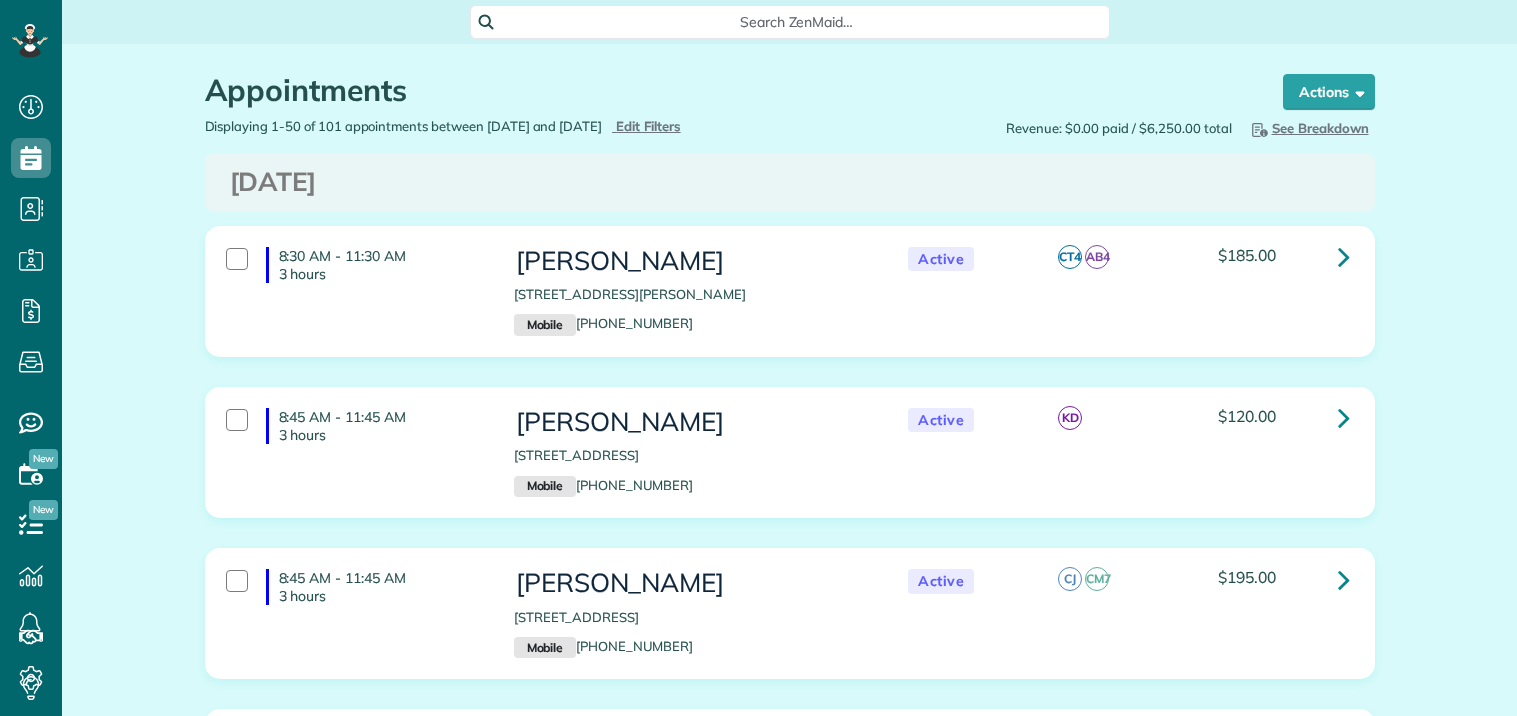scroll, scrollTop: 0, scrollLeft: 0, axis: both 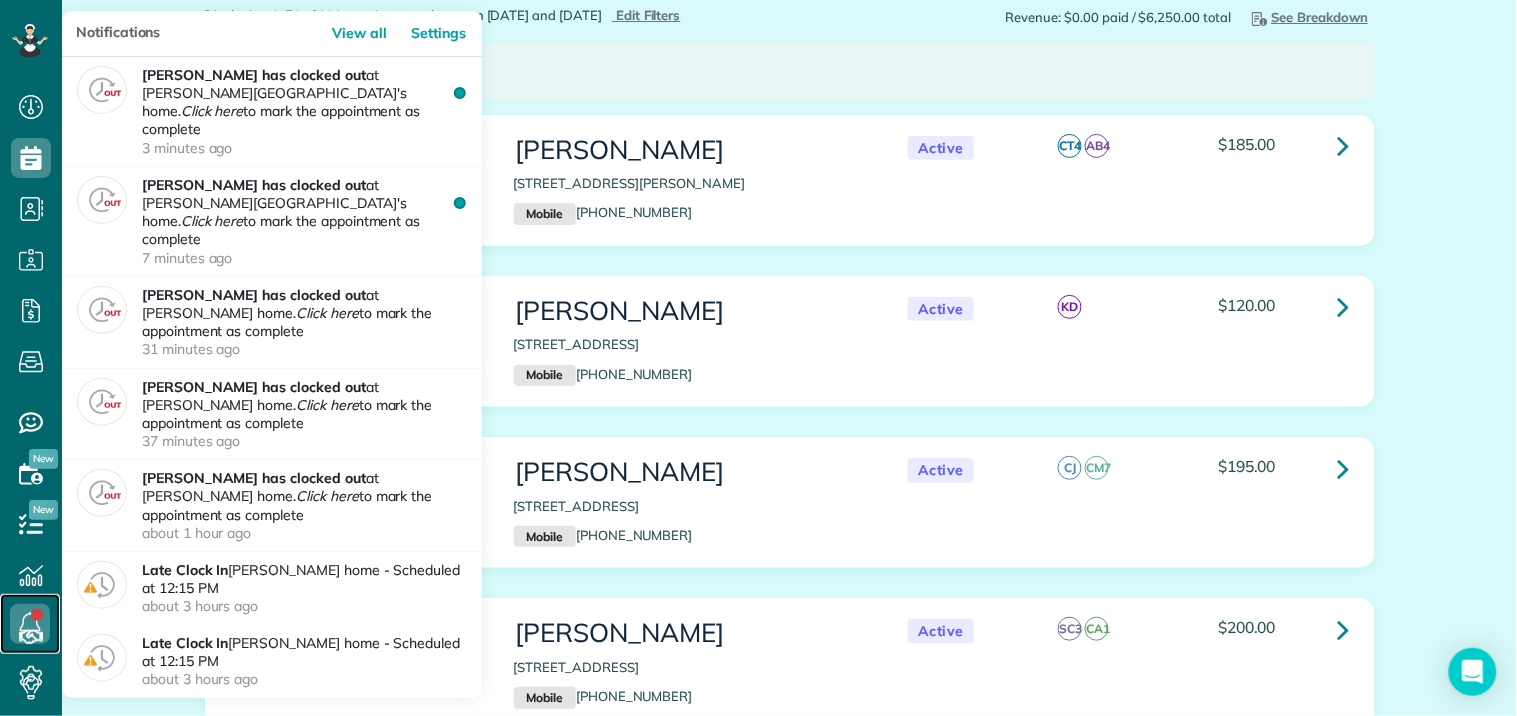 click 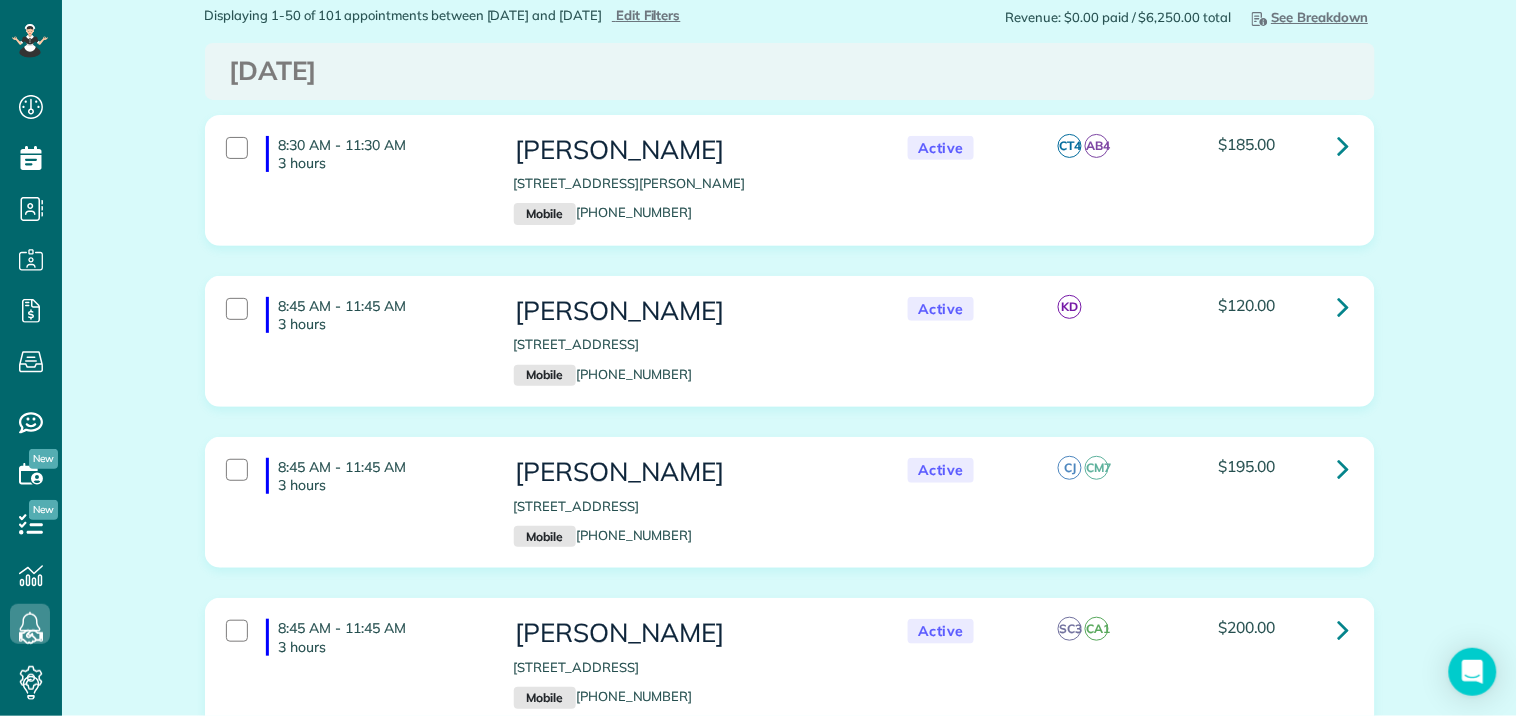 click on "Tuesday Jul 22, 2025" at bounding box center [790, 71] 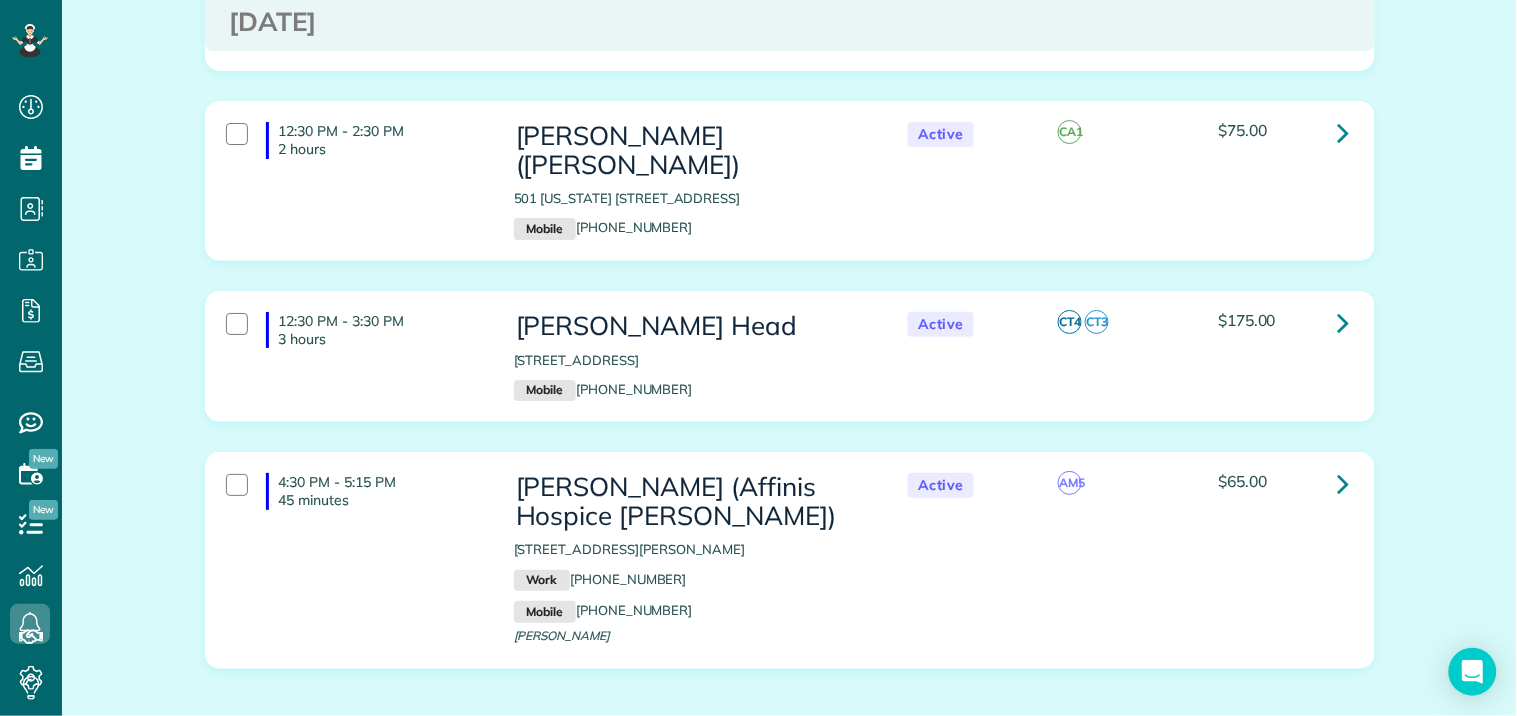 scroll, scrollTop: 1777, scrollLeft: 0, axis: vertical 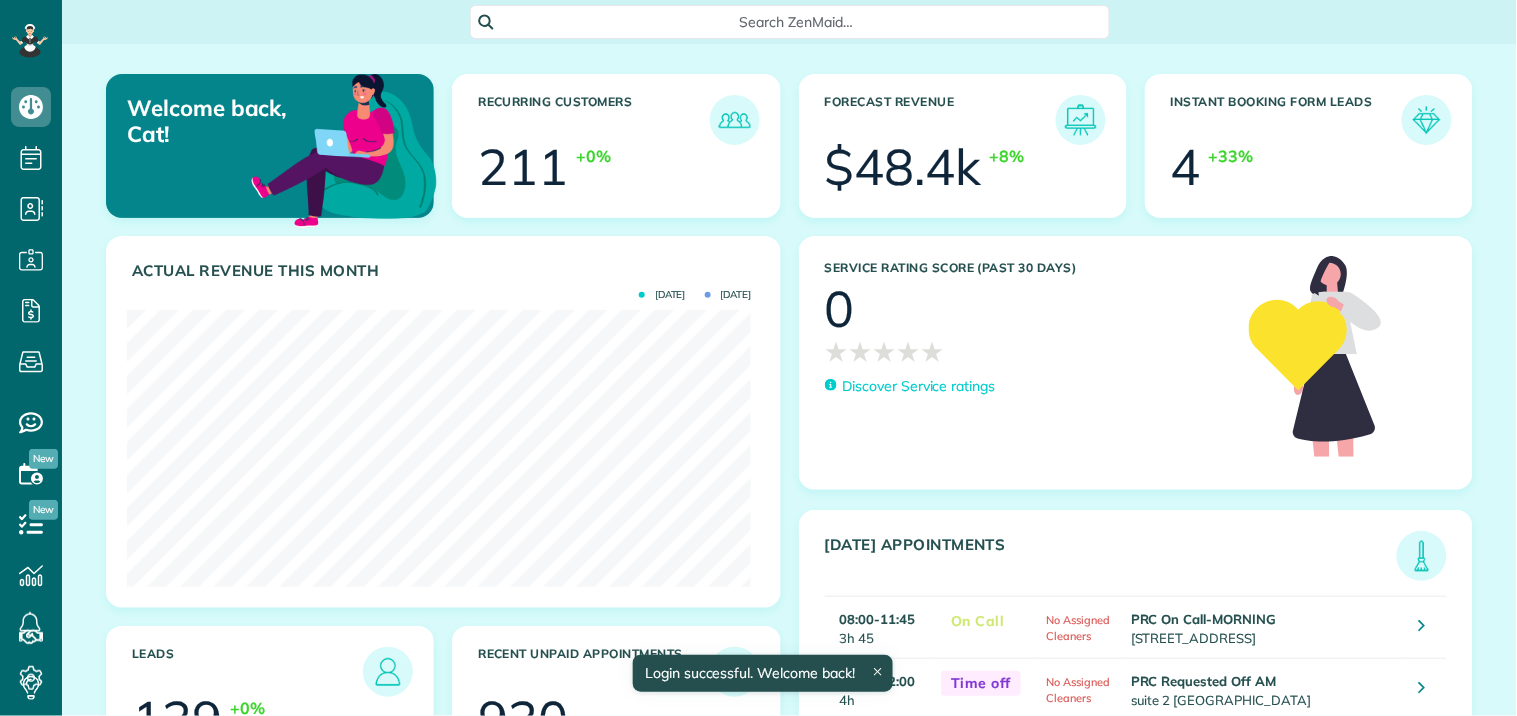click on "Search ZenMaid…" at bounding box center [797, 22] 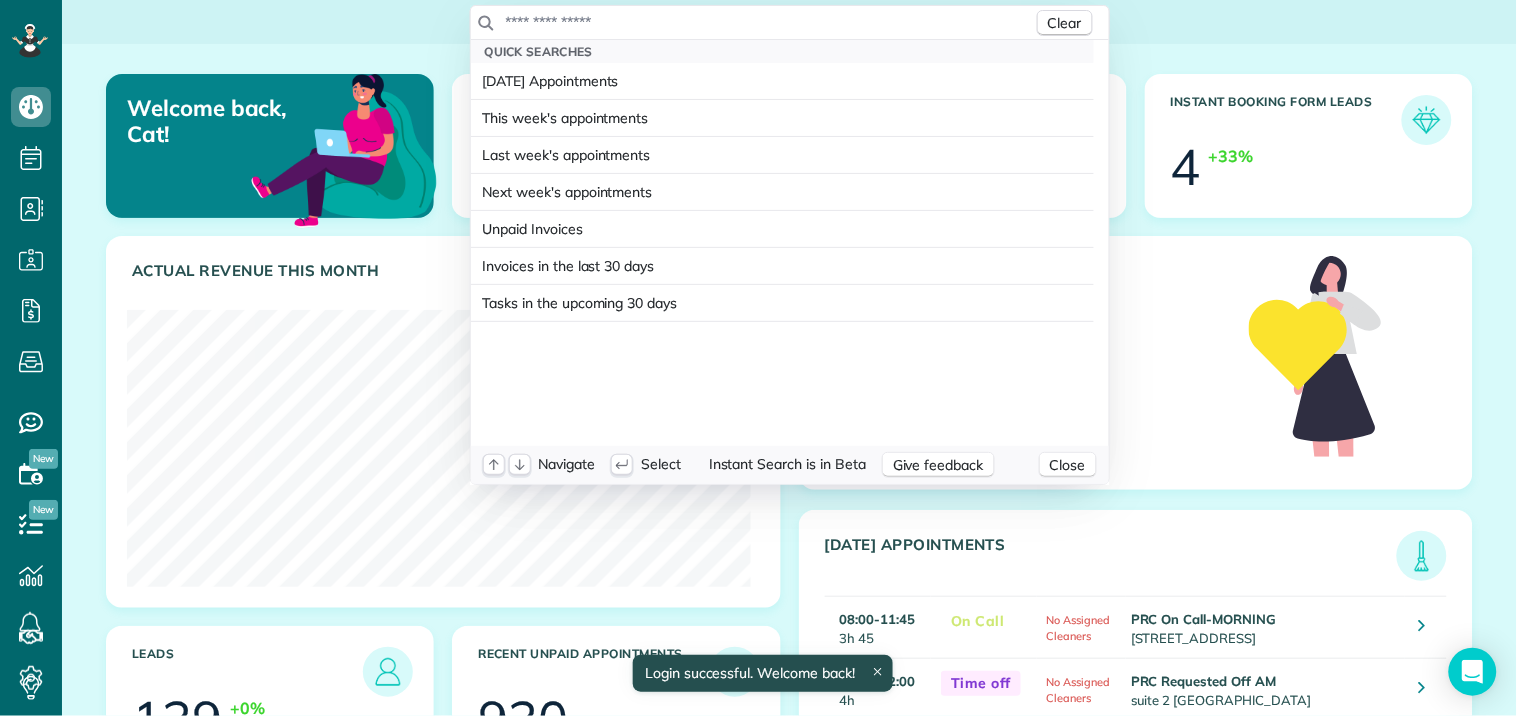 click at bounding box center (769, 22) 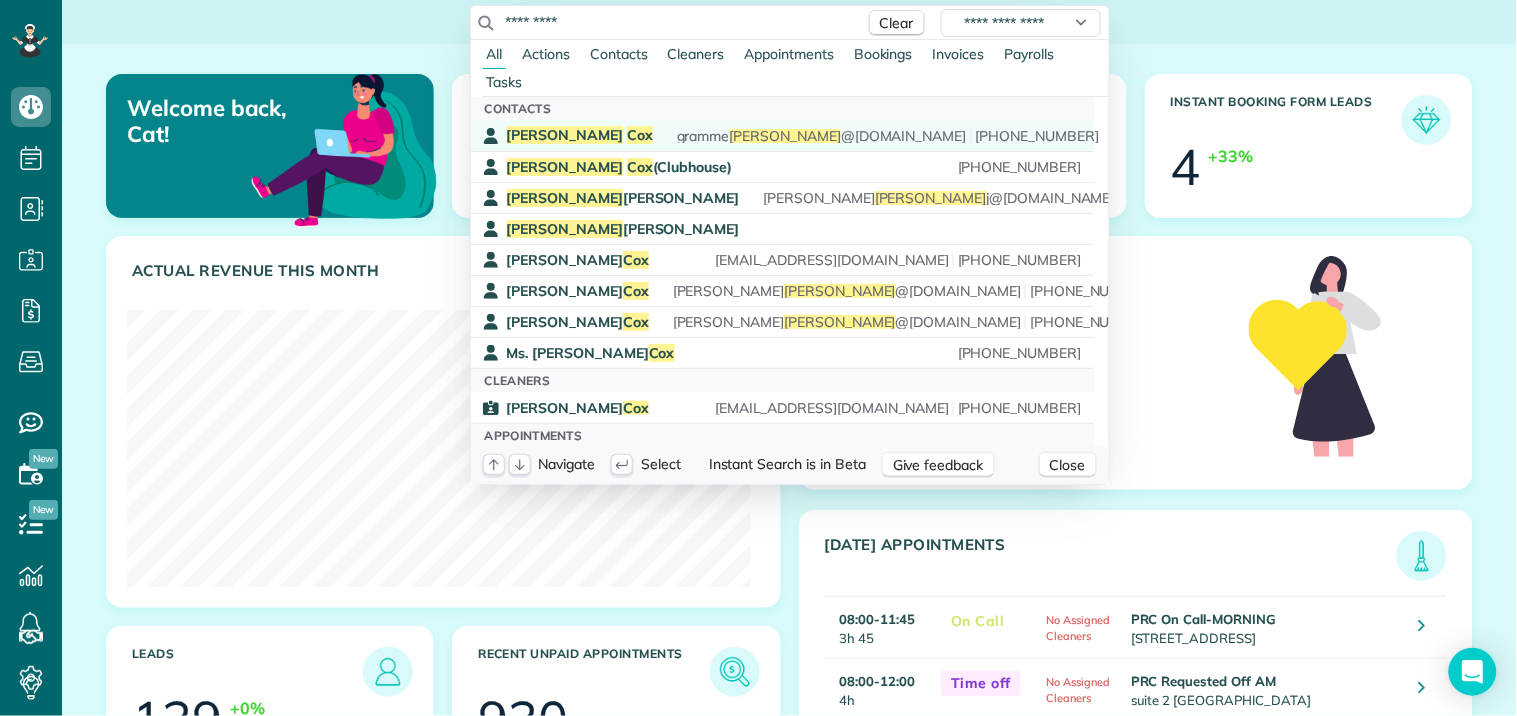 type on "*********" 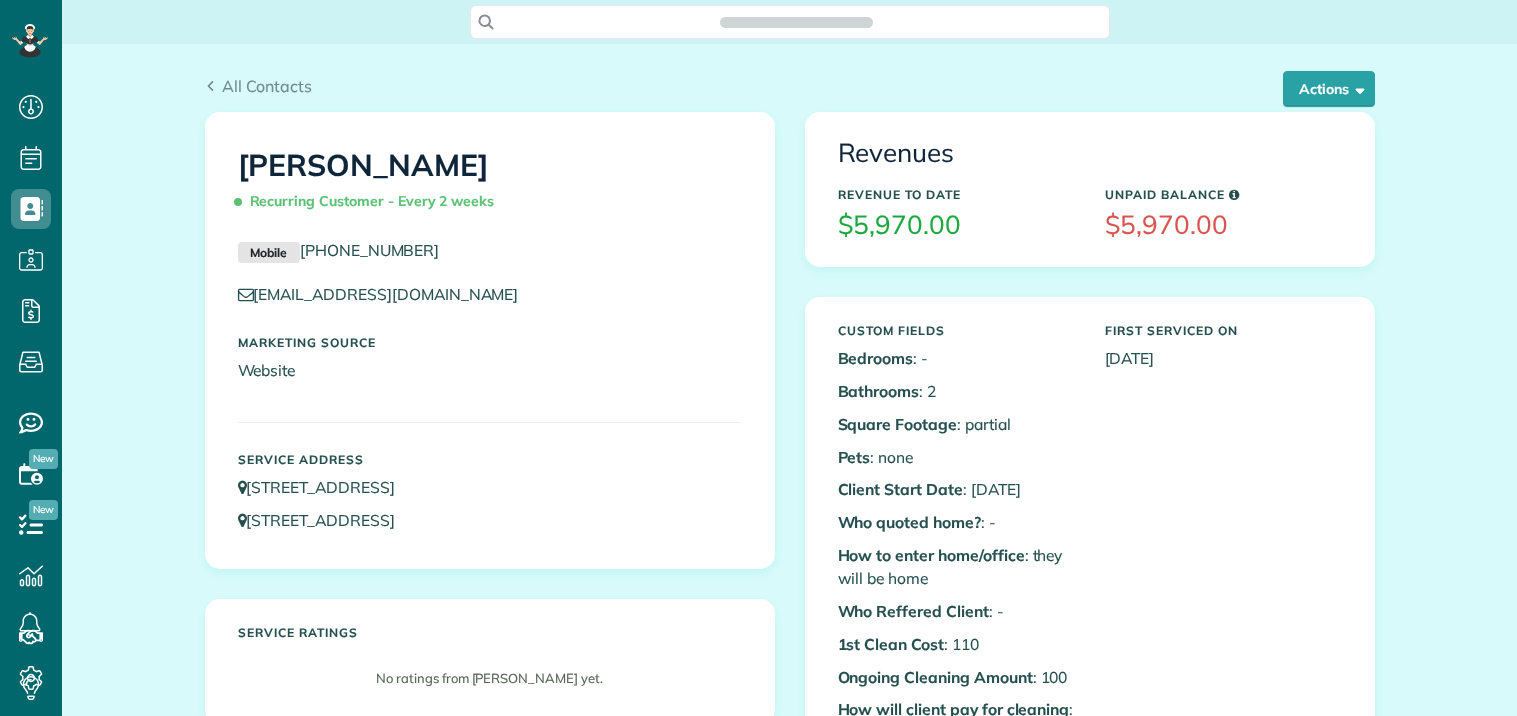 scroll, scrollTop: 0, scrollLeft: 0, axis: both 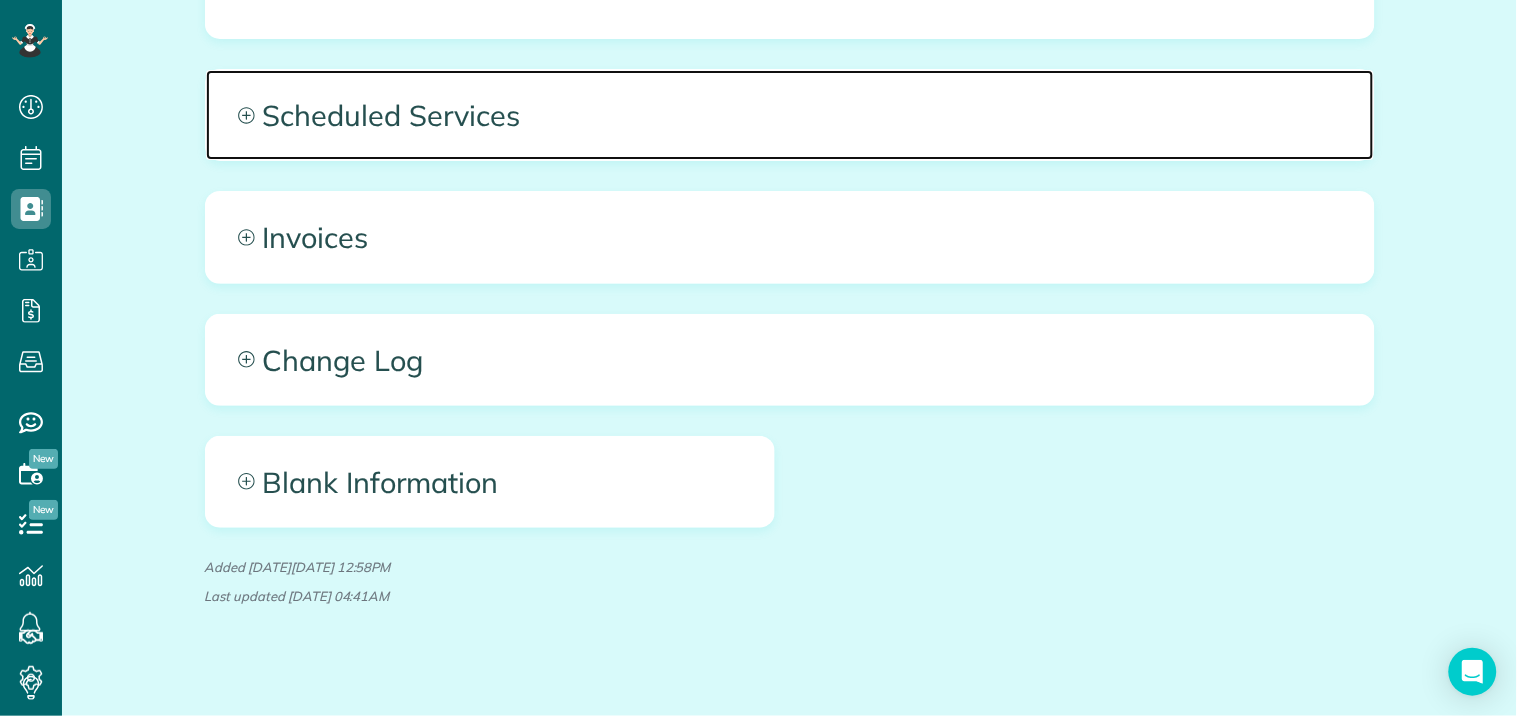 click 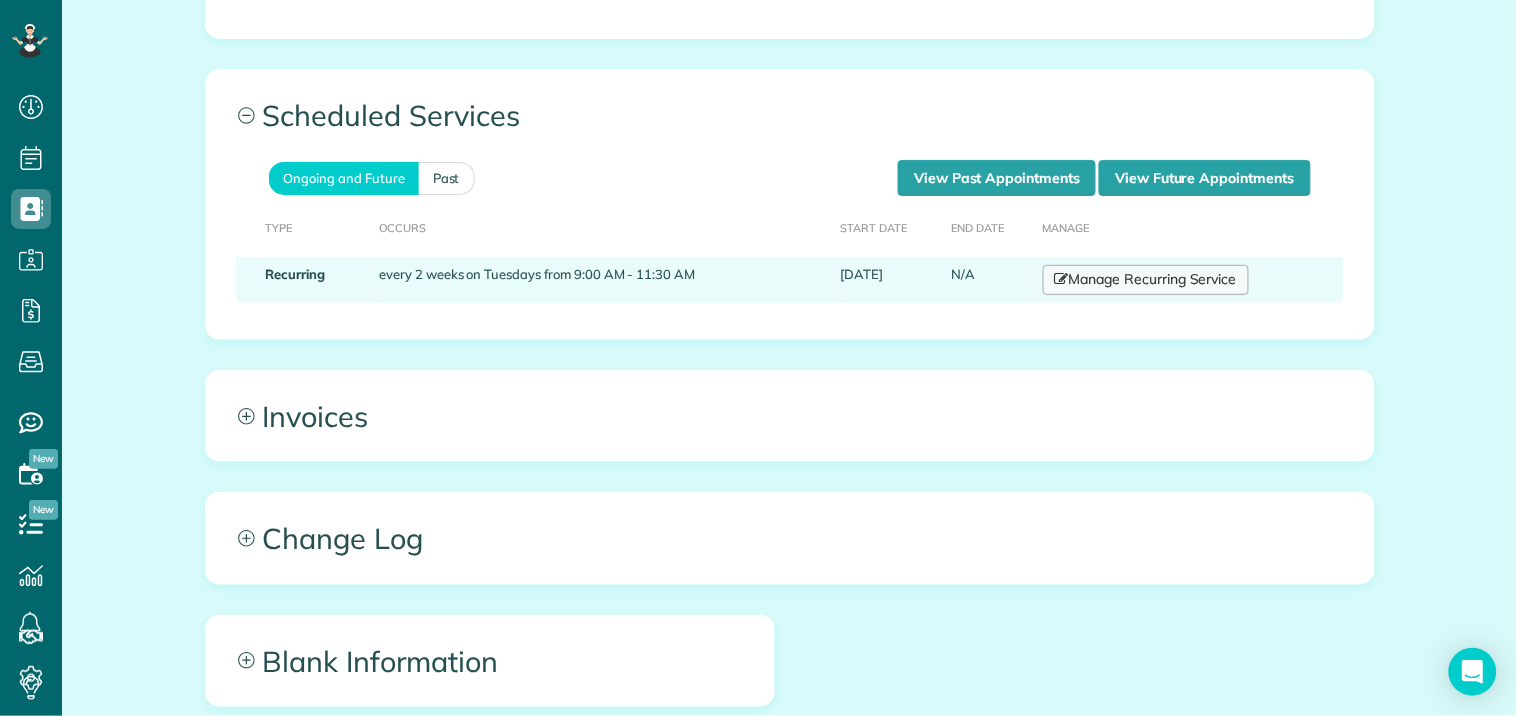 click on "Manage Recurring Service" at bounding box center [1146, 280] 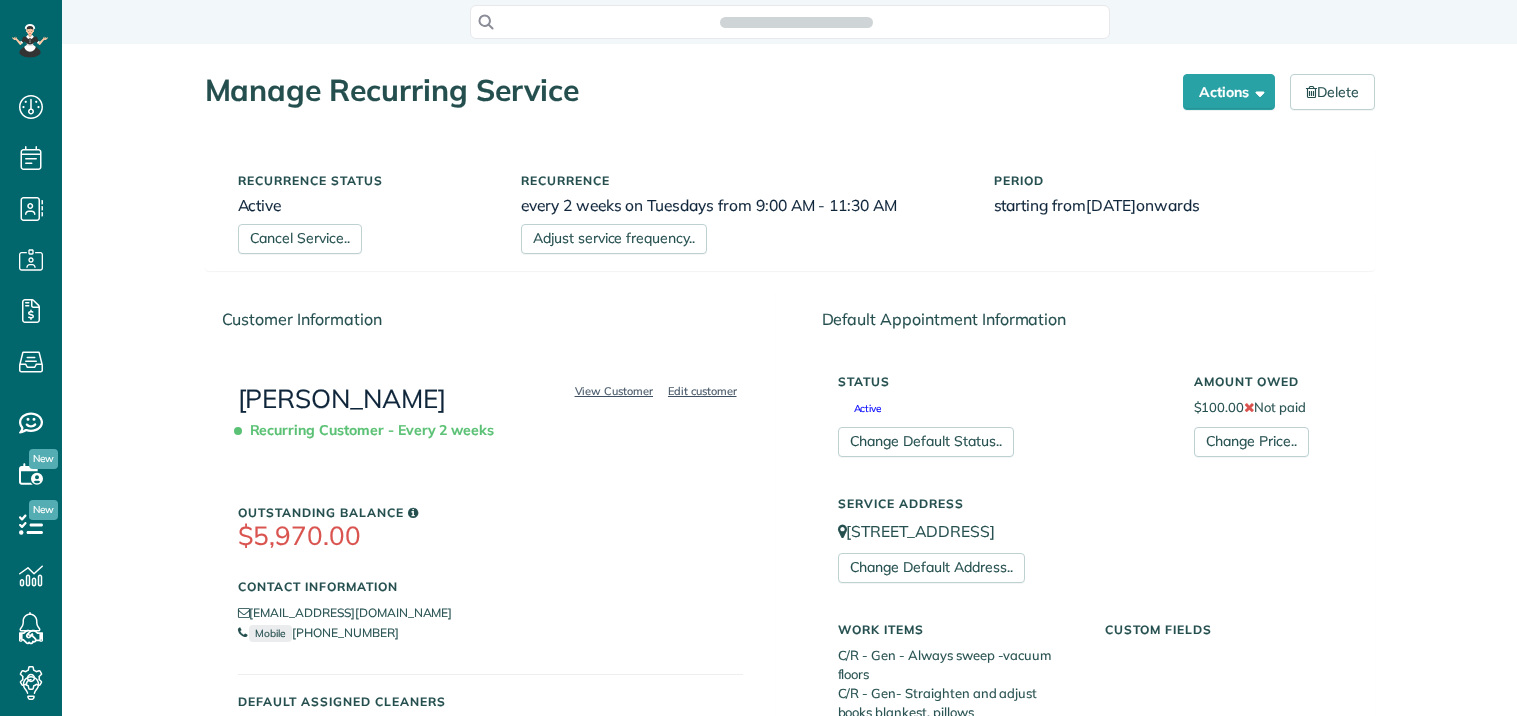 scroll, scrollTop: 0, scrollLeft: 0, axis: both 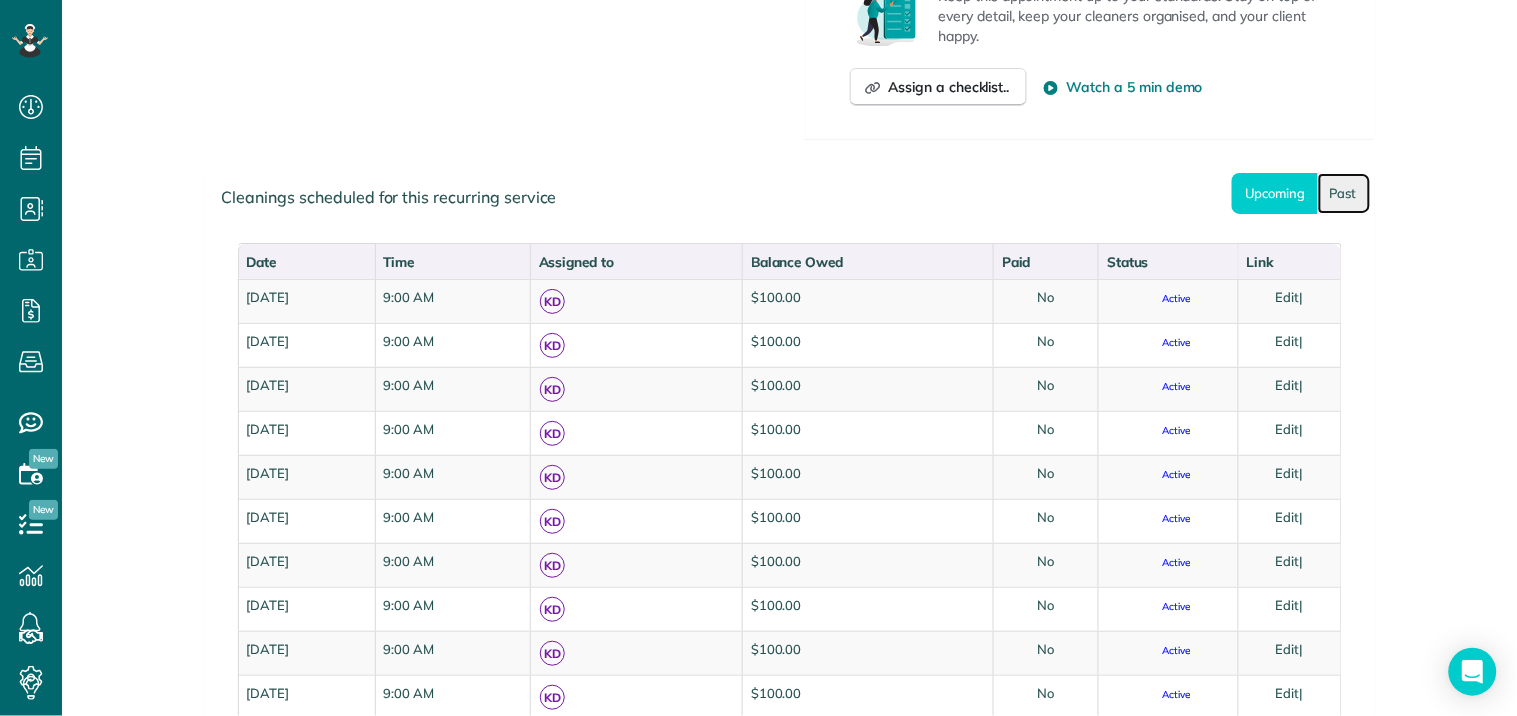 click on "Past" at bounding box center (1344, 193) 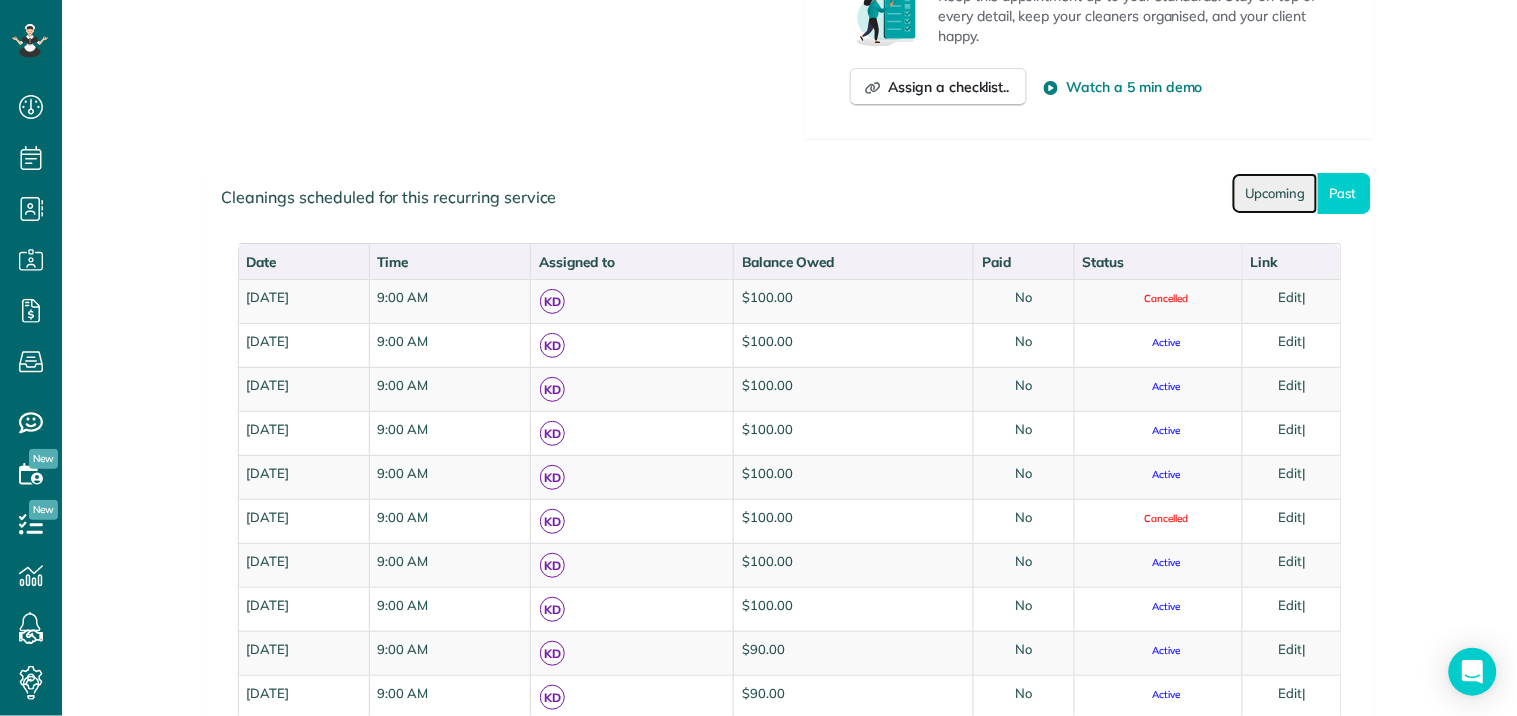 click on "Upcoming" at bounding box center (1275, 193) 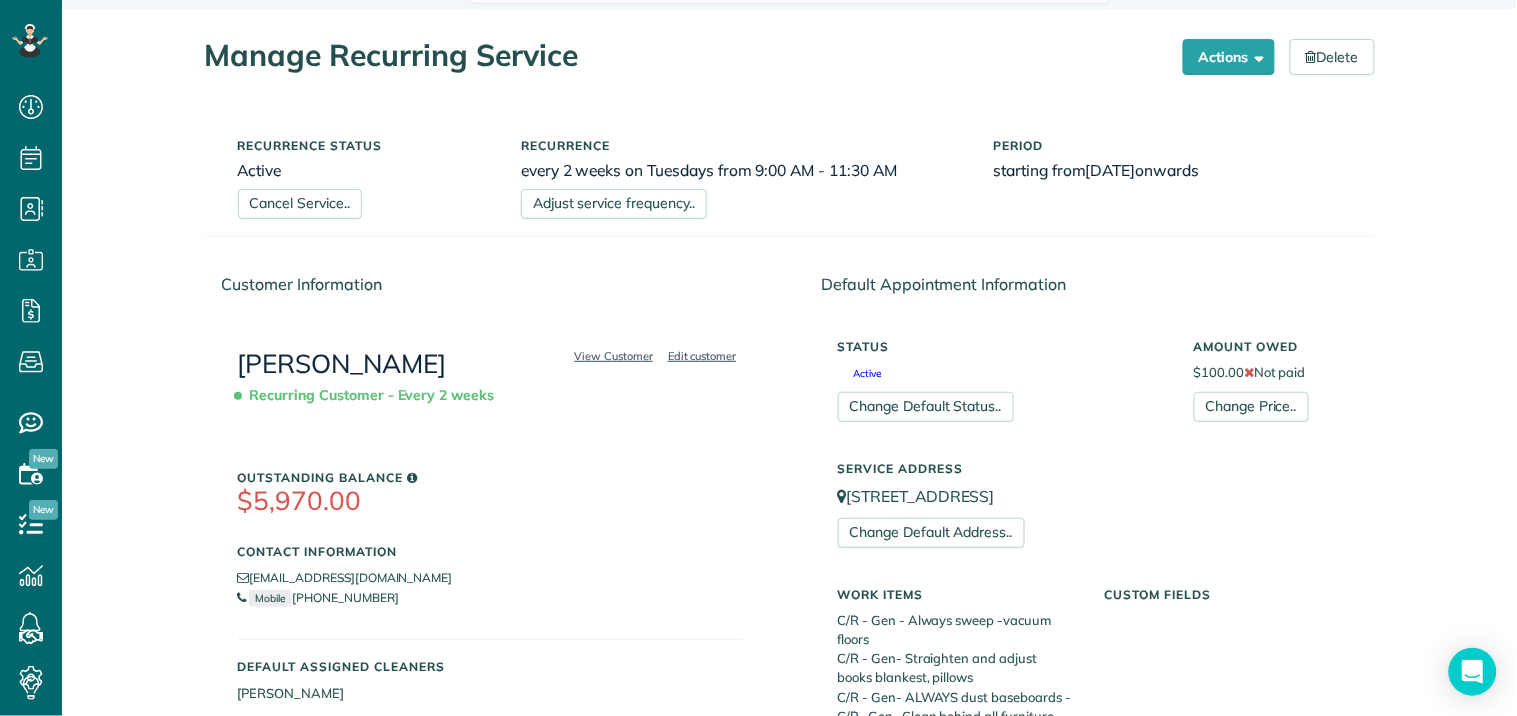 scroll, scrollTop: 0, scrollLeft: 0, axis: both 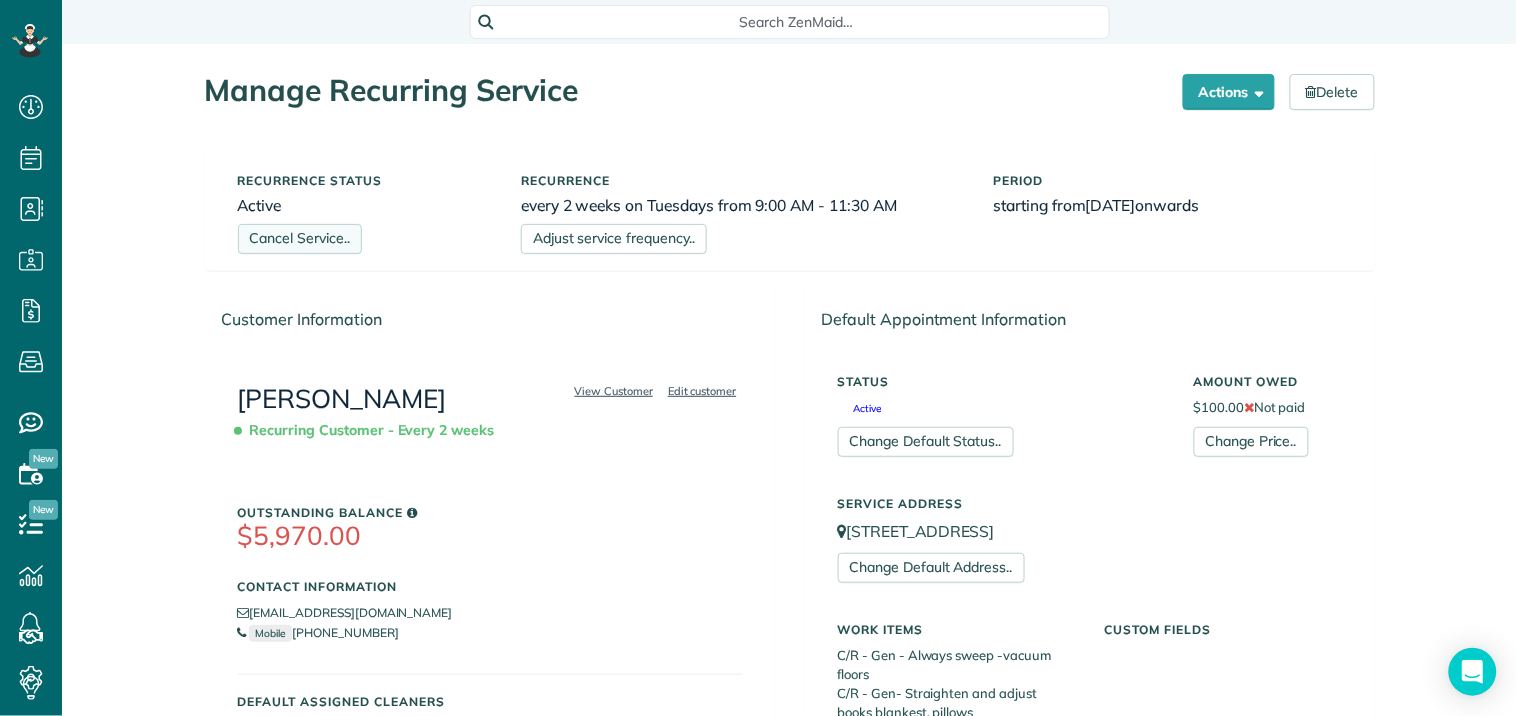 click on "Cancel Service.." at bounding box center (300, 239) 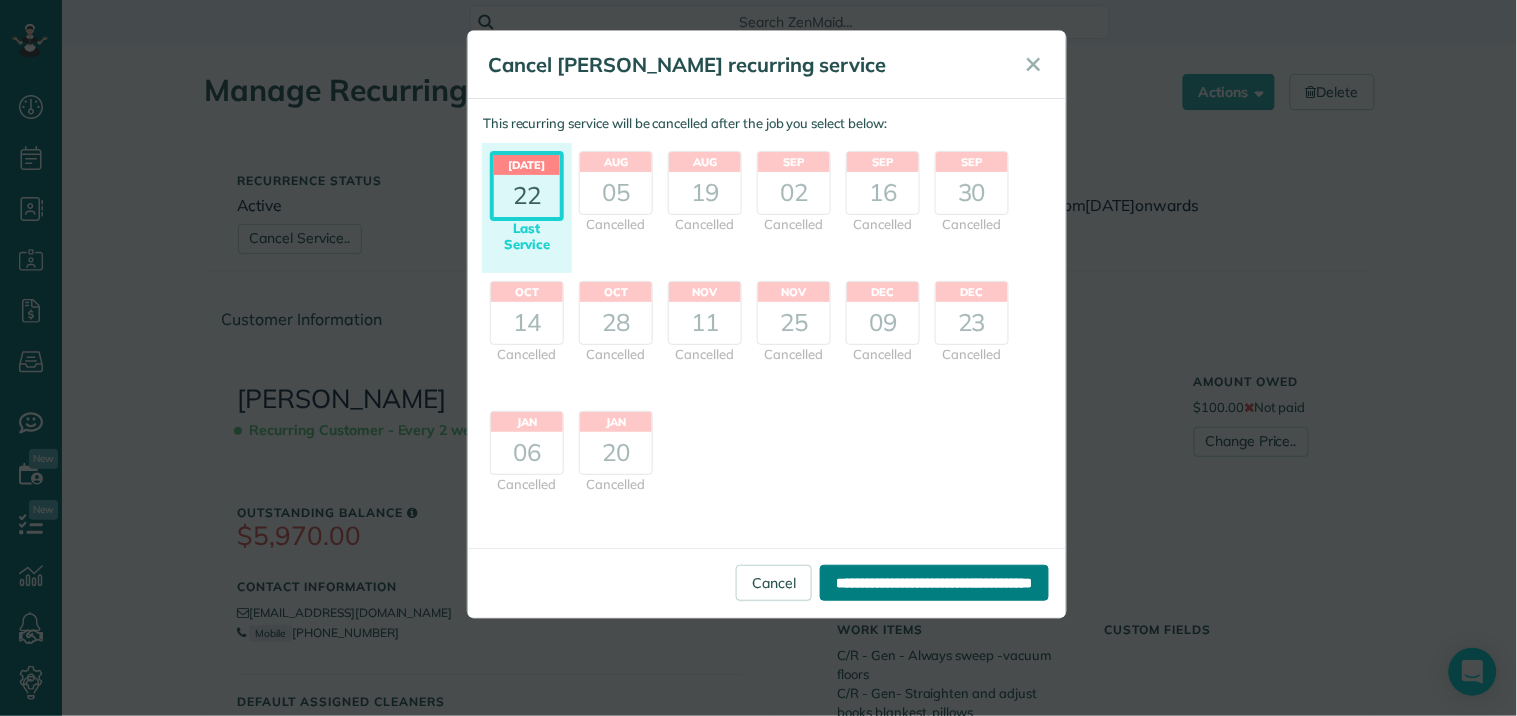 click on "**********" at bounding box center (934, 583) 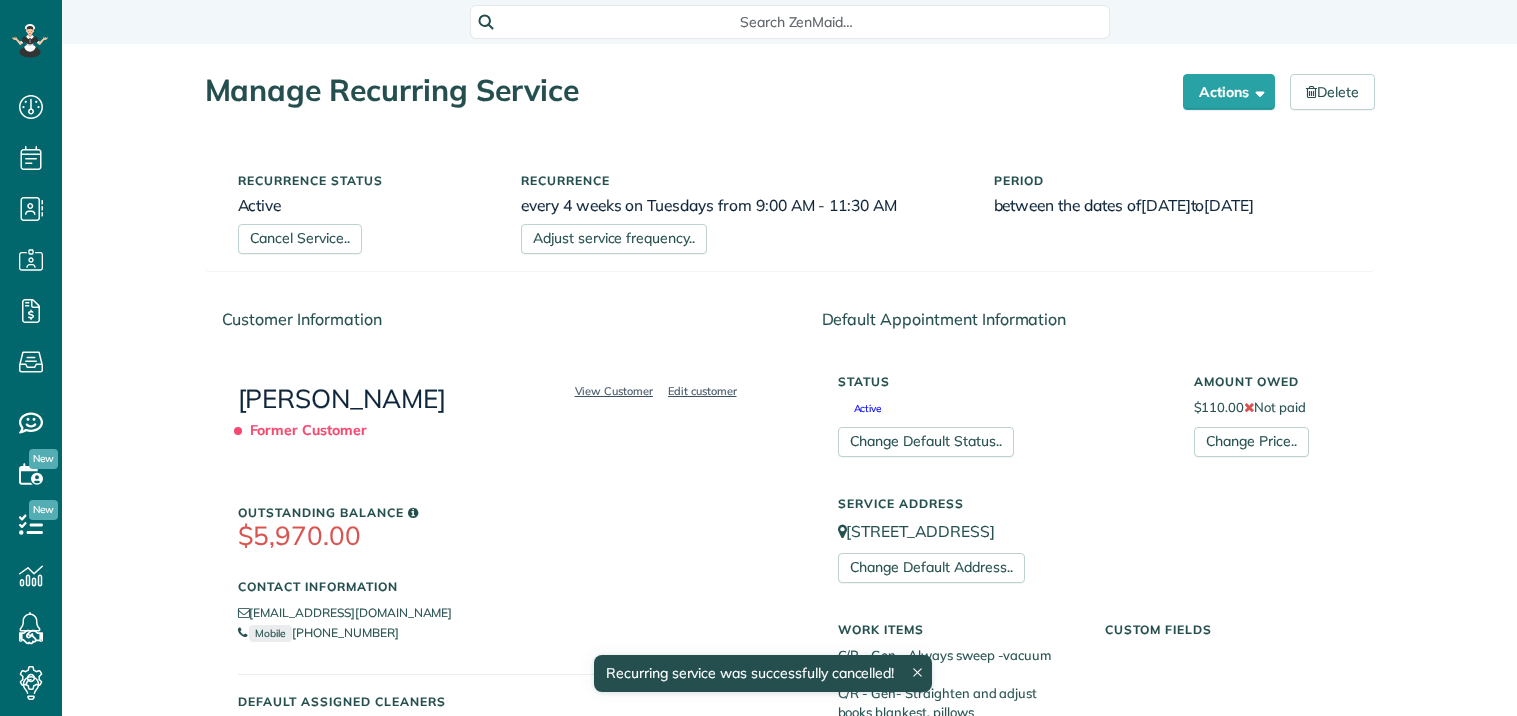 scroll, scrollTop: 0, scrollLeft: 0, axis: both 